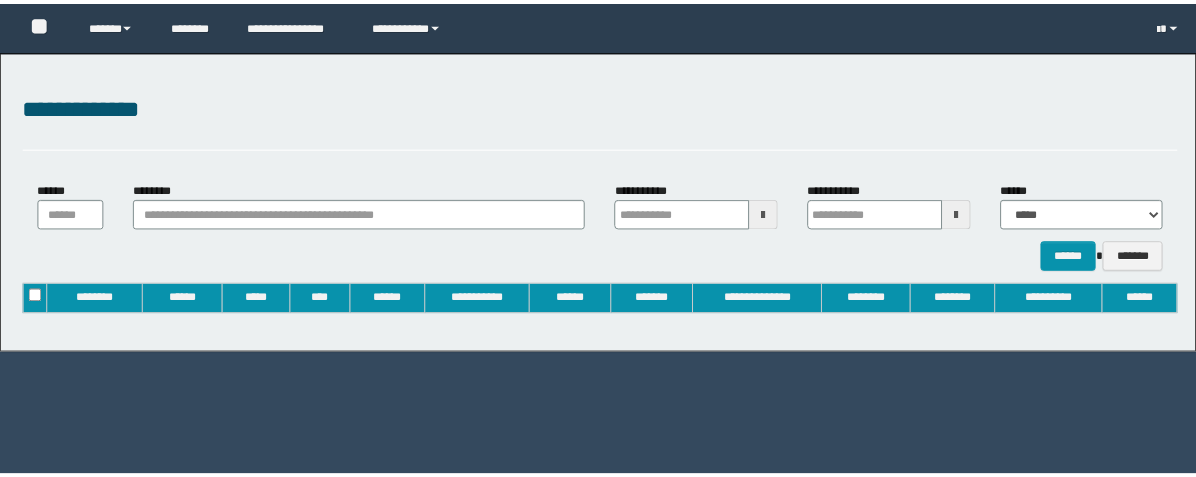 scroll, scrollTop: 0, scrollLeft: 0, axis: both 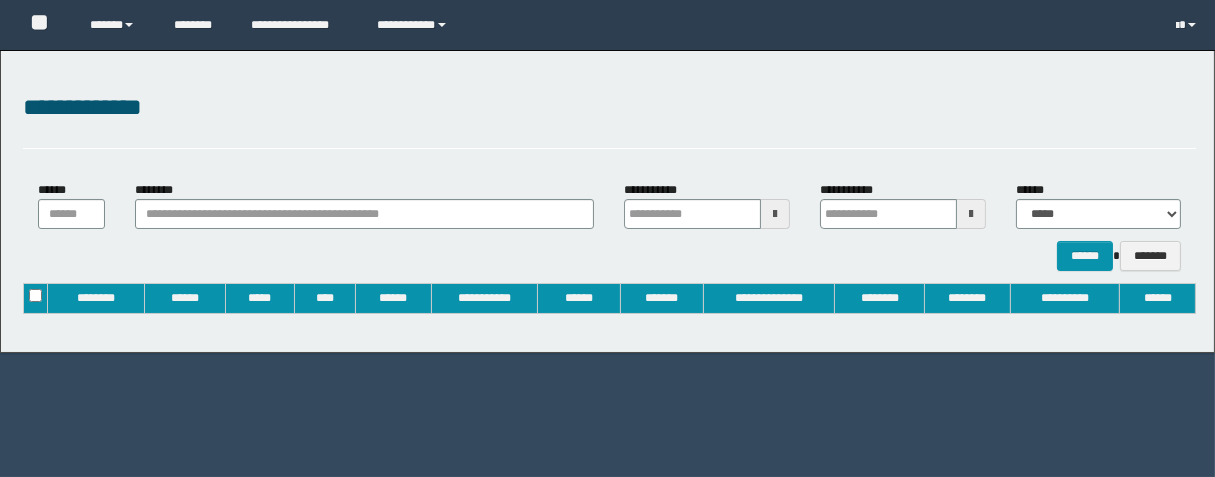 type on "**********" 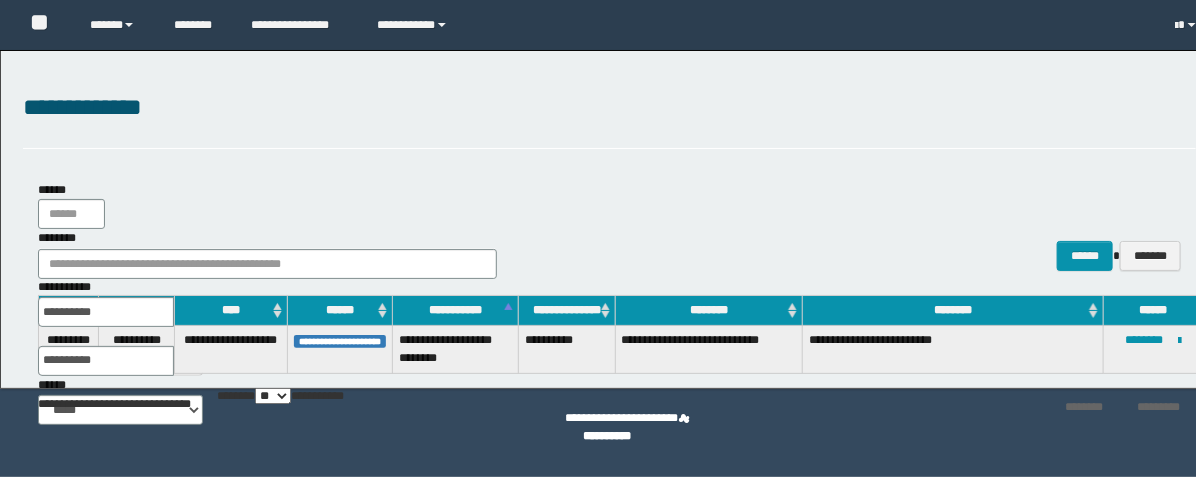 scroll, scrollTop: 0, scrollLeft: 0, axis: both 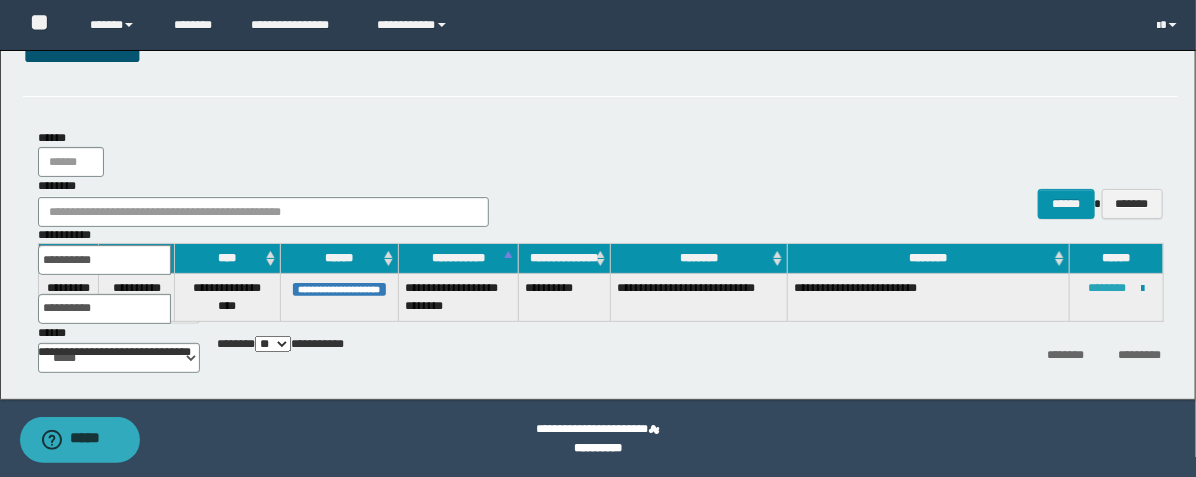 click on "********" at bounding box center [1107, 288] 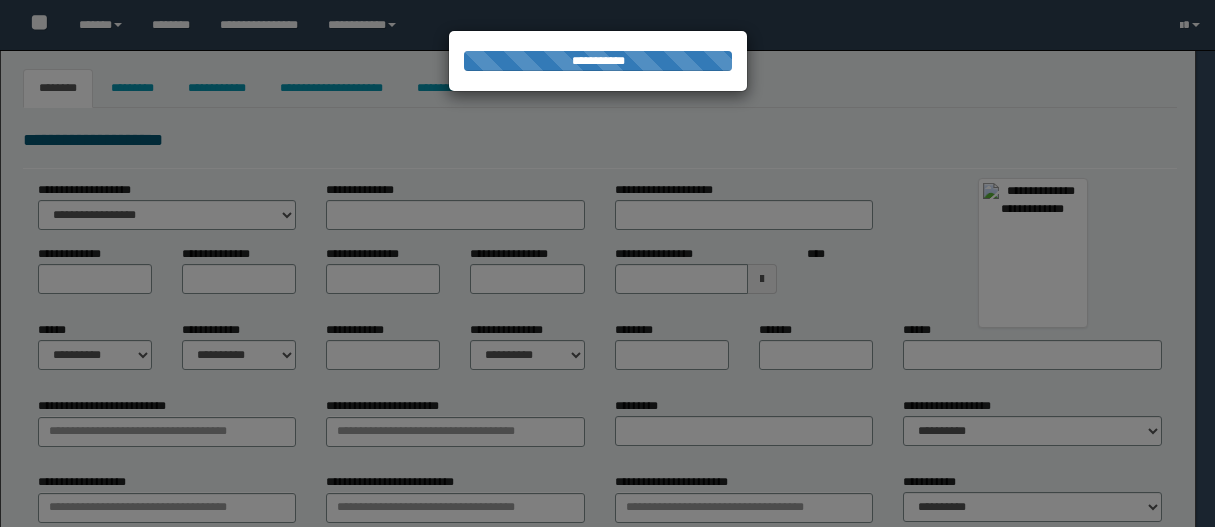 type on "*******" 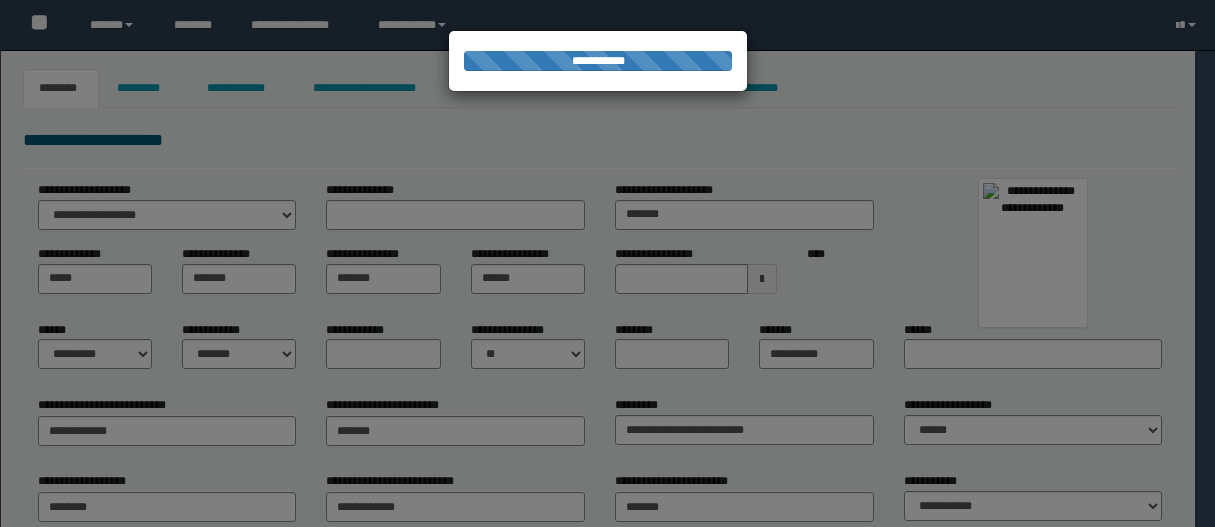scroll, scrollTop: 0, scrollLeft: 0, axis: both 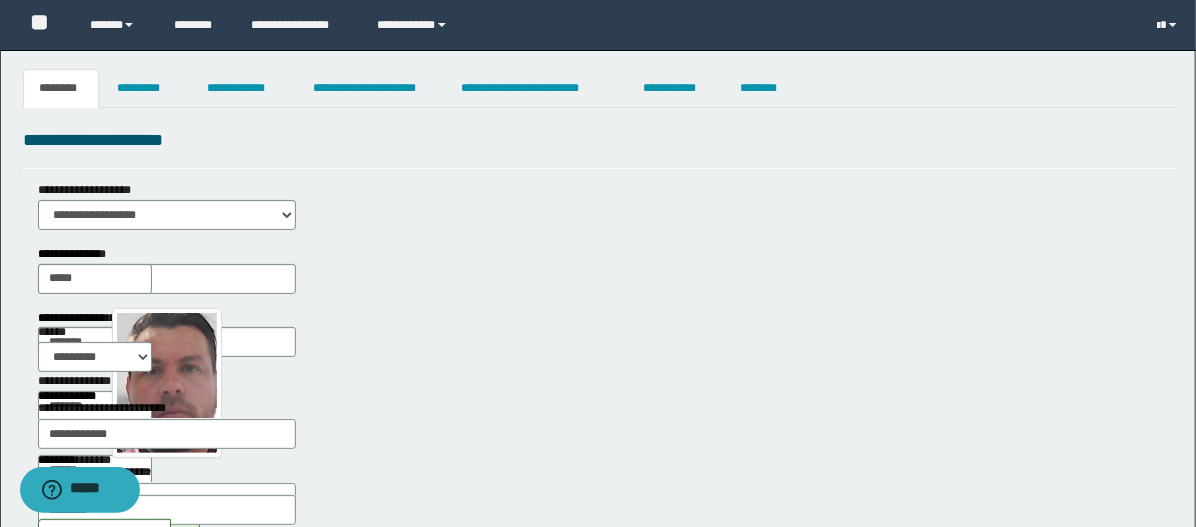 click on "**********" at bounding box center (600, 147) 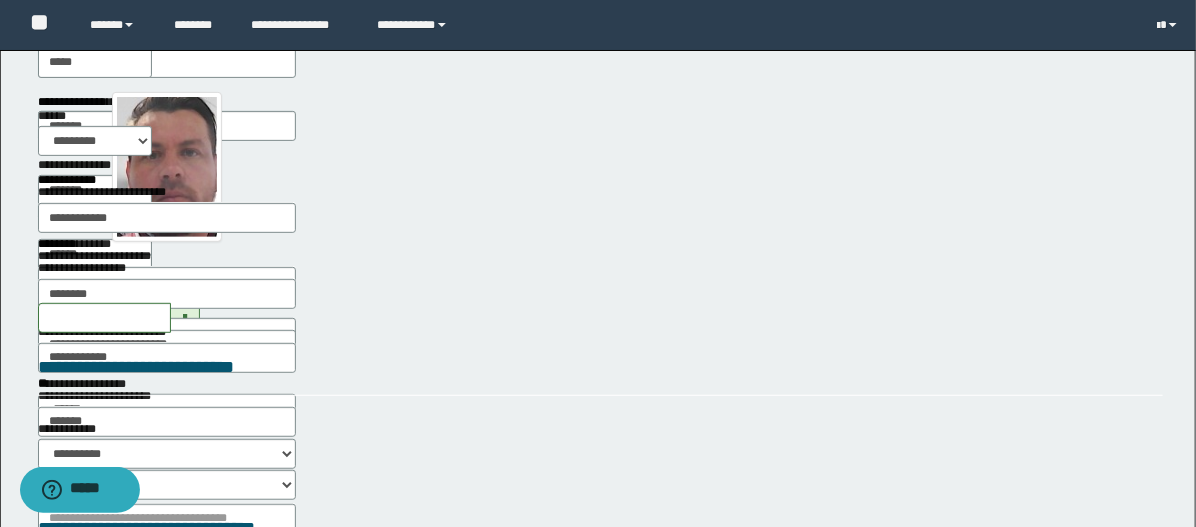 scroll, scrollTop: 222, scrollLeft: 0, axis: vertical 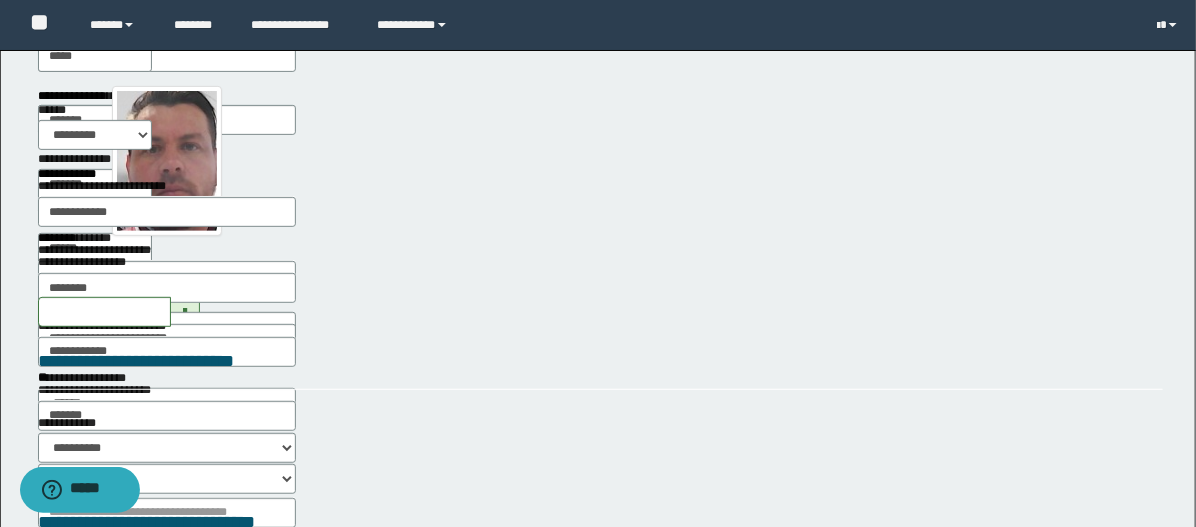 drag, startPoint x: 405, startPoint y: 340, endPoint x: 448, endPoint y: 349, distance: 43.931767 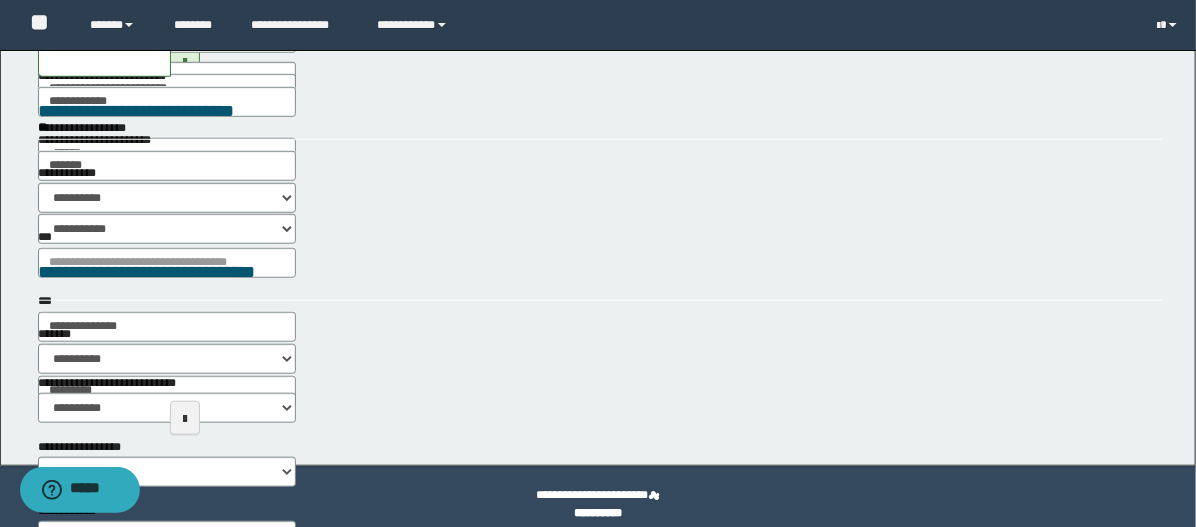 scroll, scrollTop: 488, scrollLeft: 0, axis: vertical 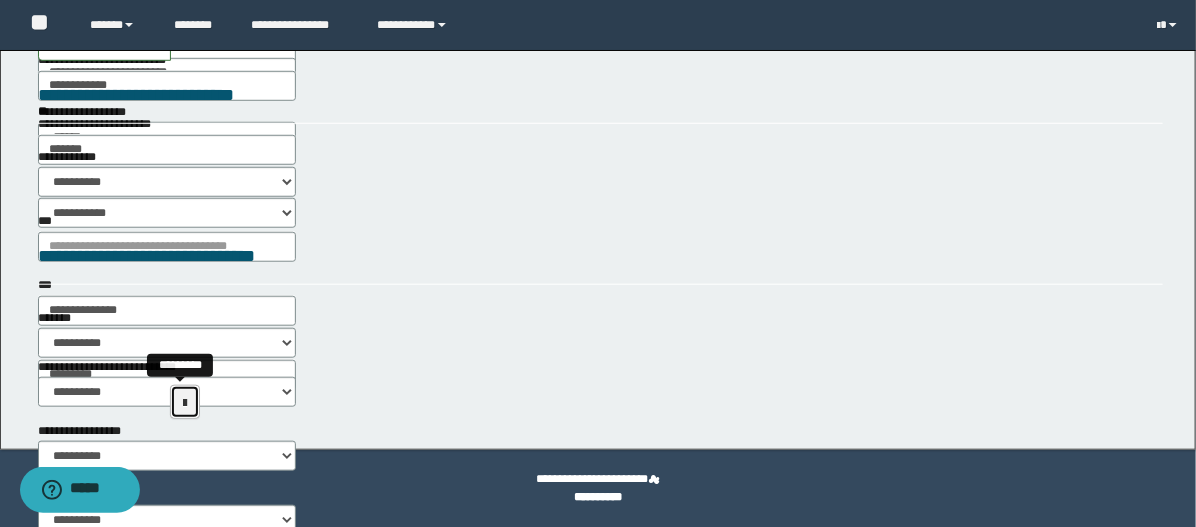 click at bounding box center (185, 403) 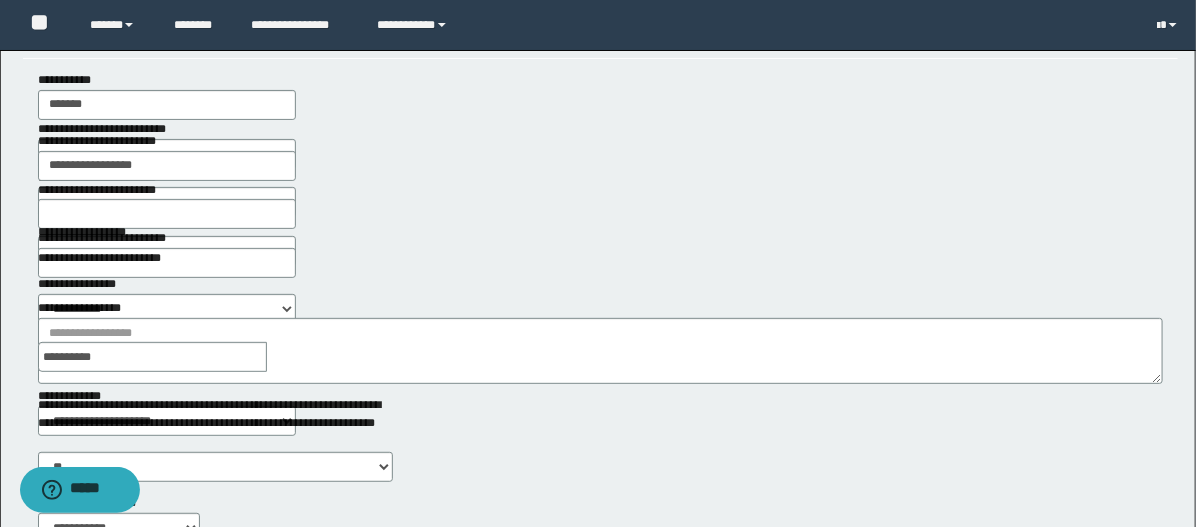 scroll, scrollTop: 111, scrollLeft: 0, axis: vertical 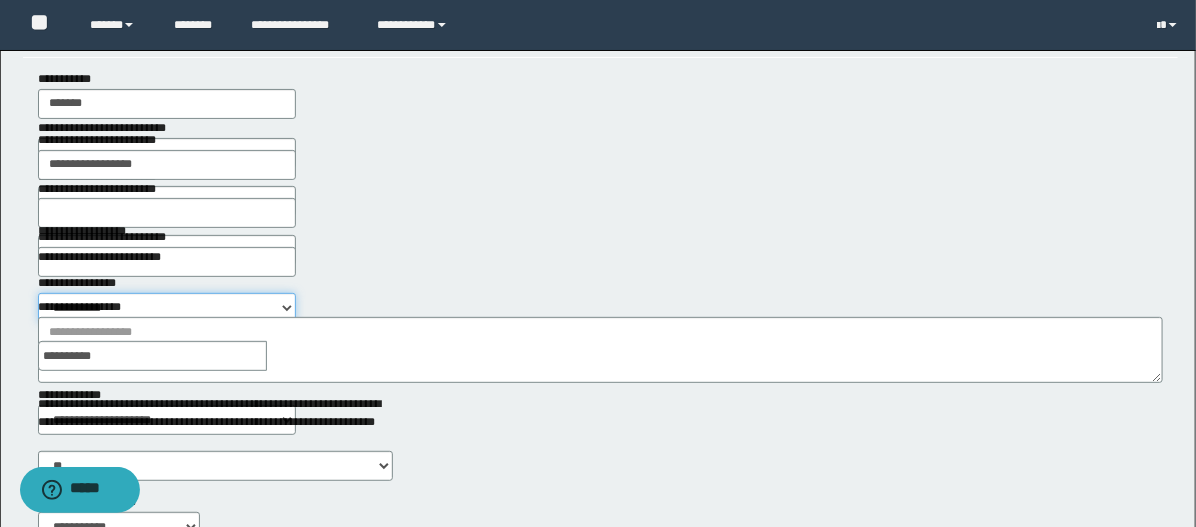 click on "**********" at bounding box center (167, 308) 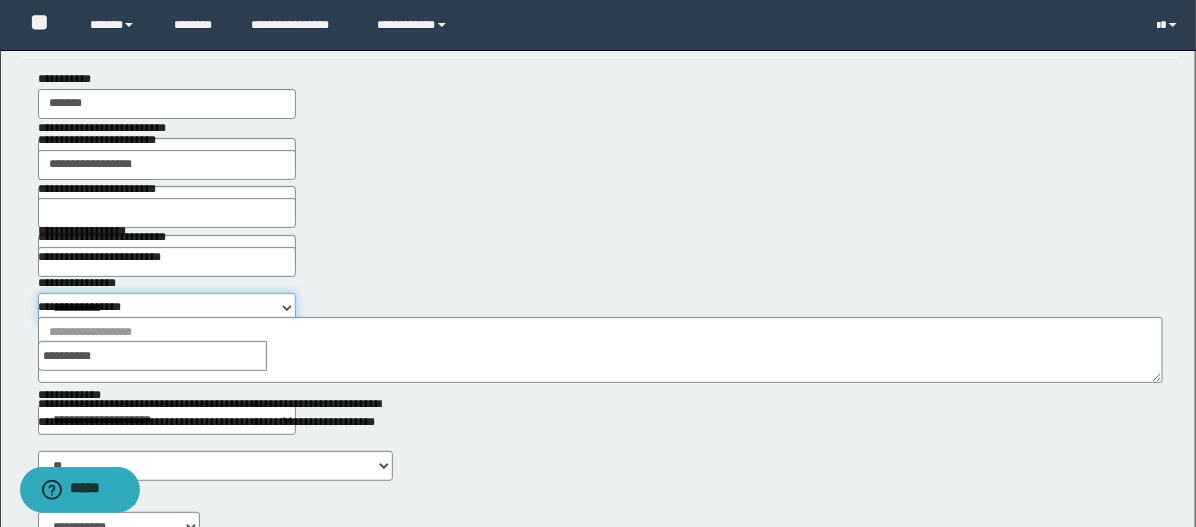 select on "****" 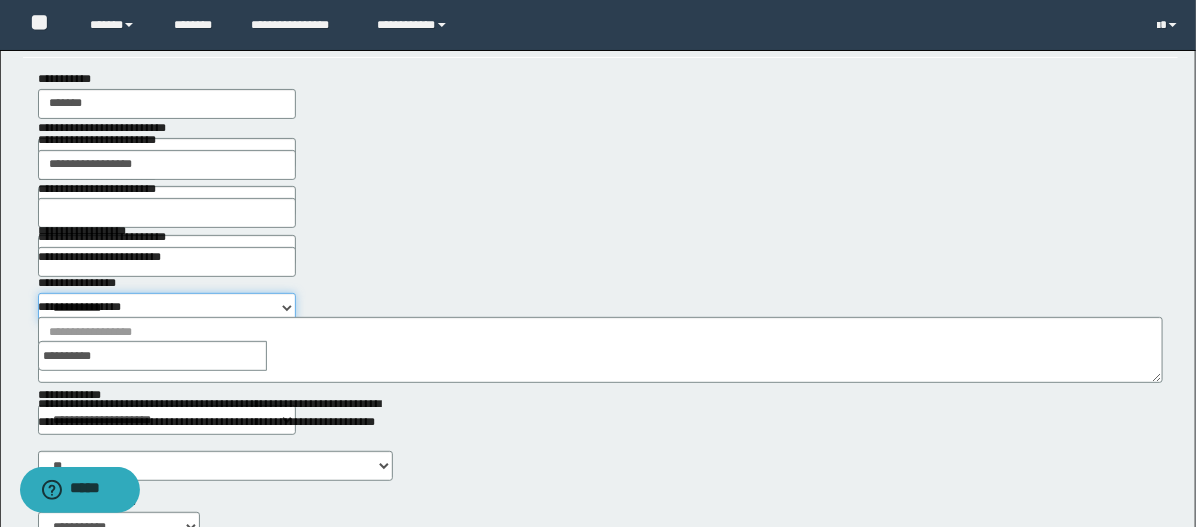 click on "**********" at bounding box center [167, 308] 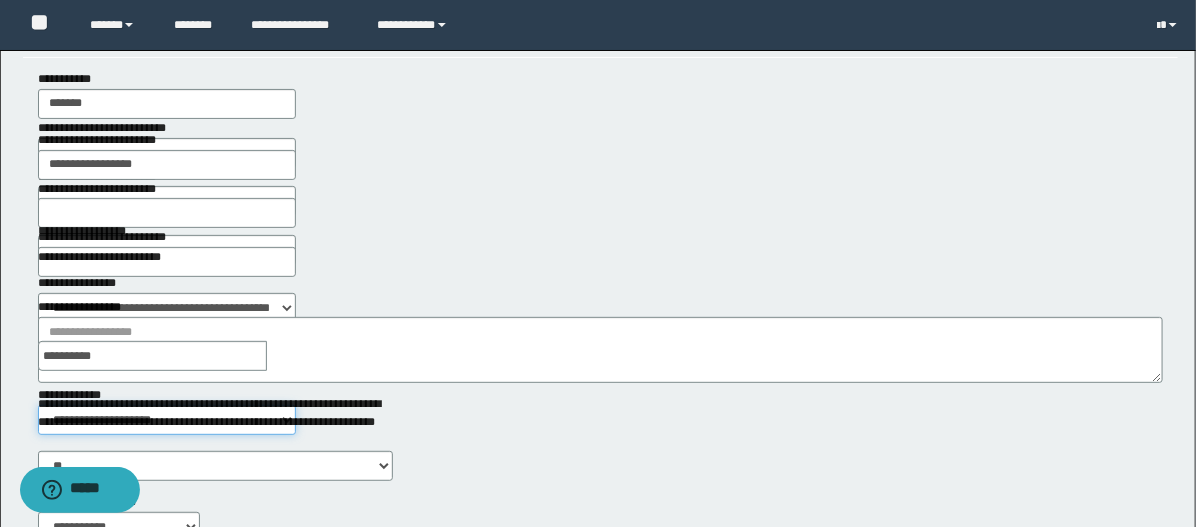 click on "**********" at bounding box center (167, 420) 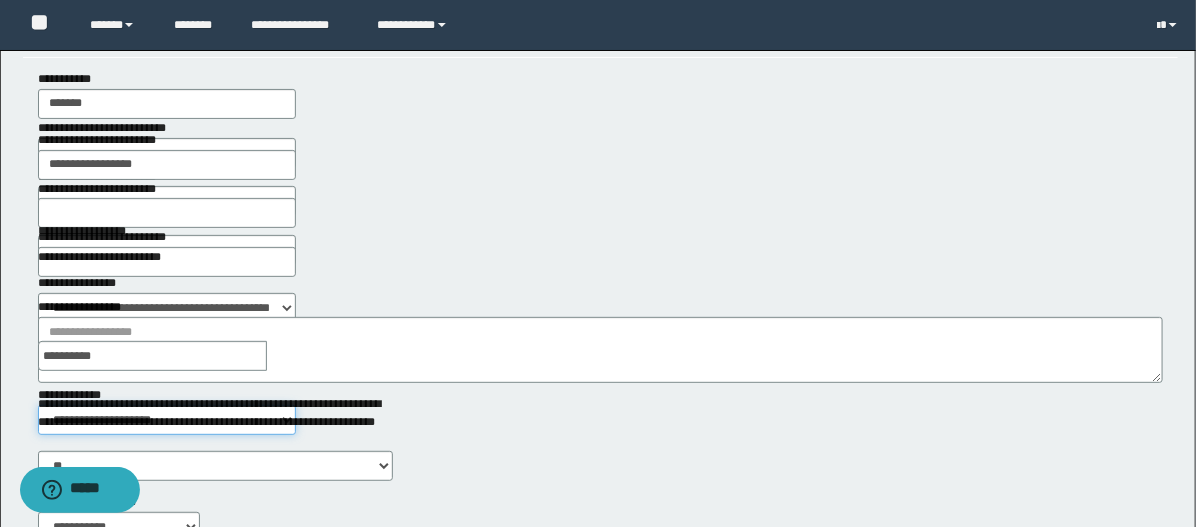 select on "**" 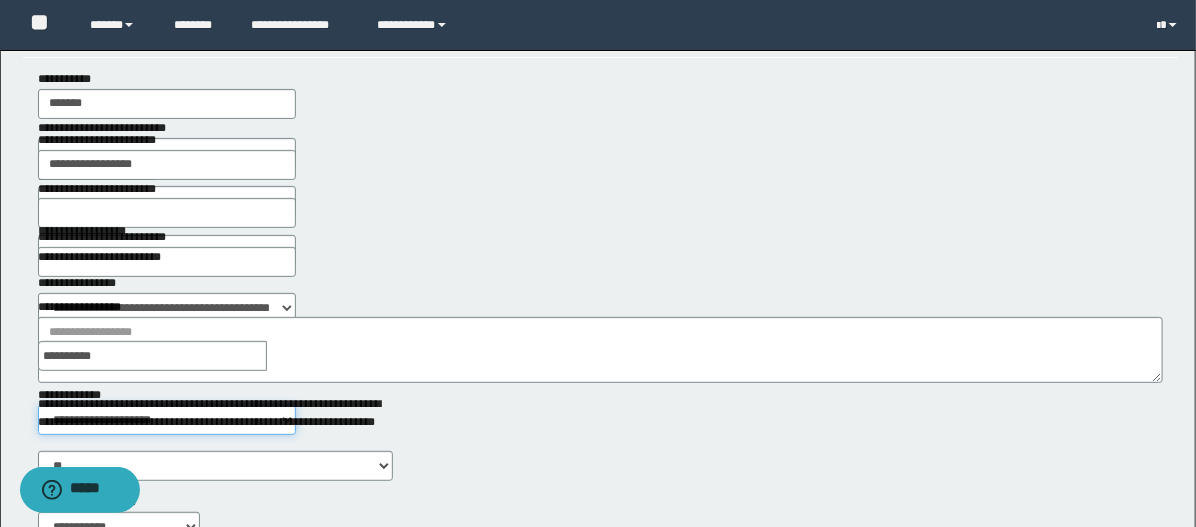 click on "**********" at bounding box center (167, 420) 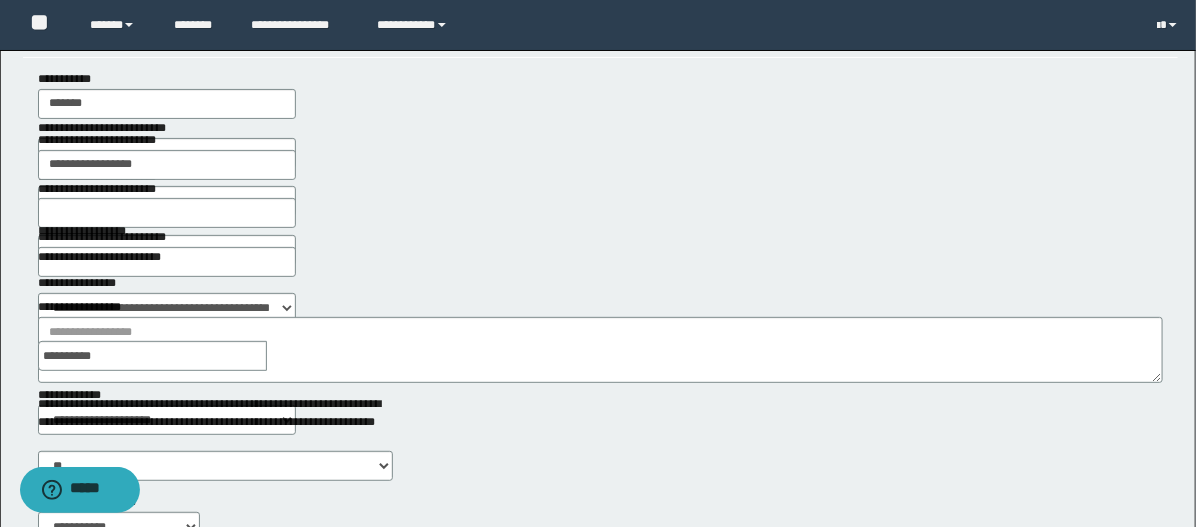 click on "**********" at bounding box center (600, 371) 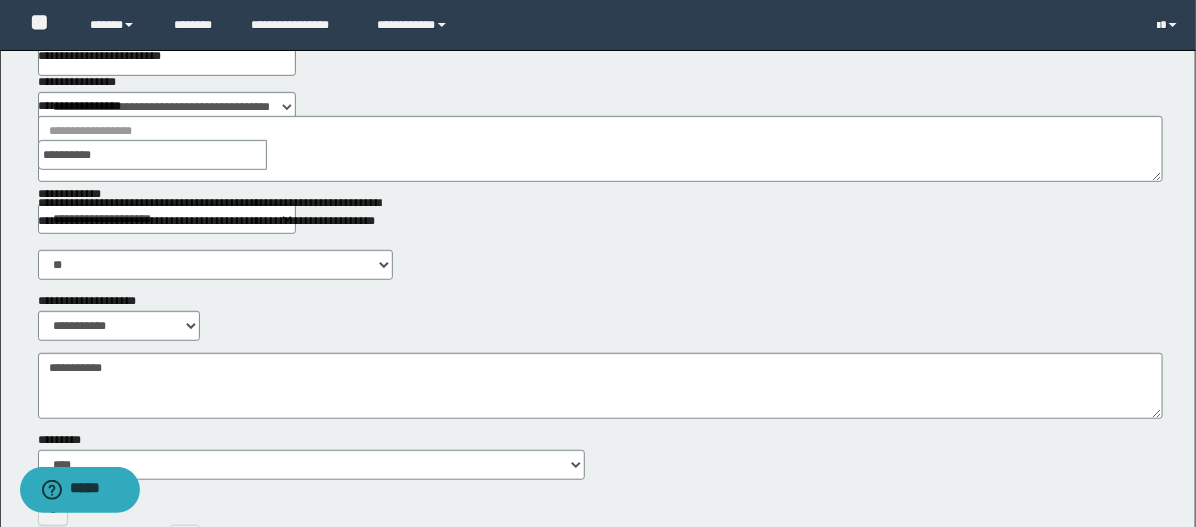 scroll, scrollTop: 333, scrollLeft: 0, axis: vertical 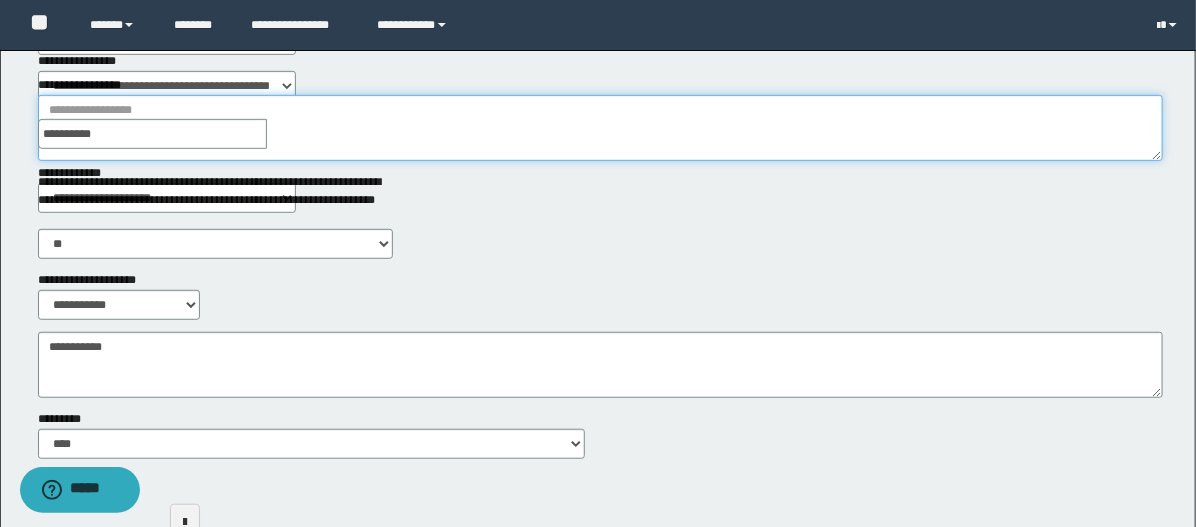 click on "**********" at bounding box center [600, 128] 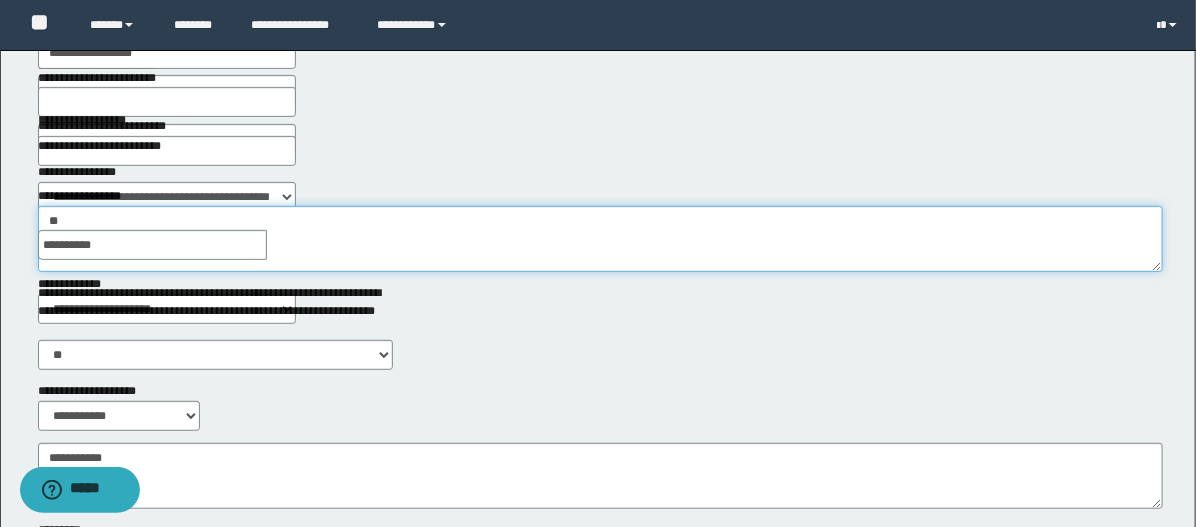 type on "*" 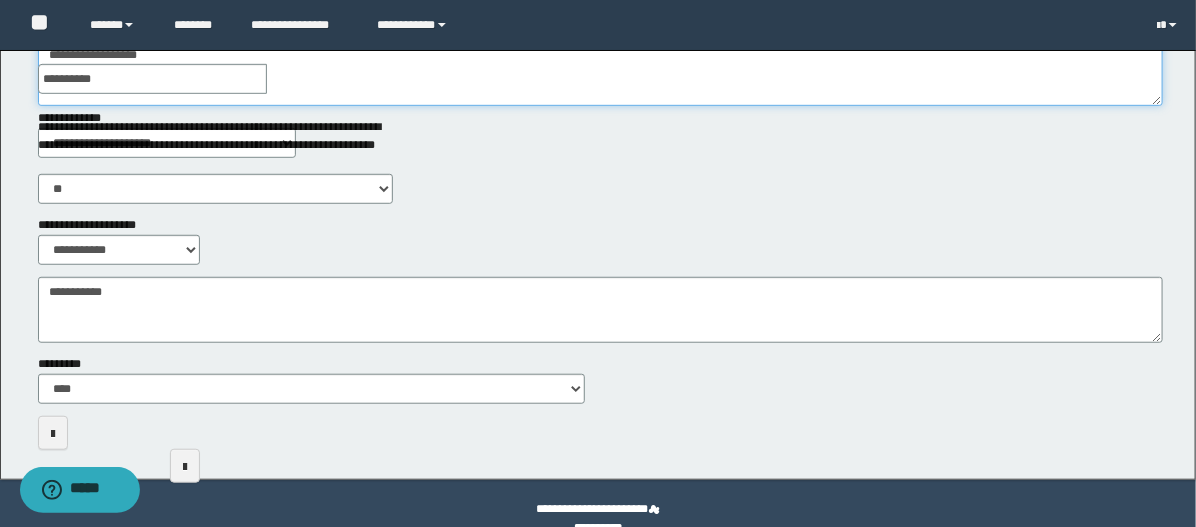 scroll, scrollTop: 418, scrollLeft: 0, axis: vertical 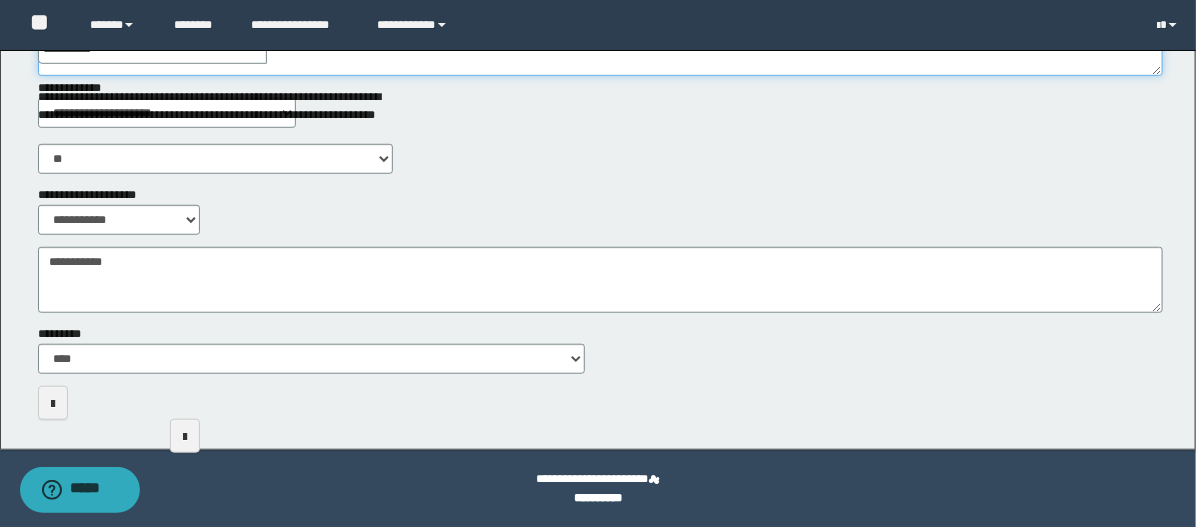 type on "**********" 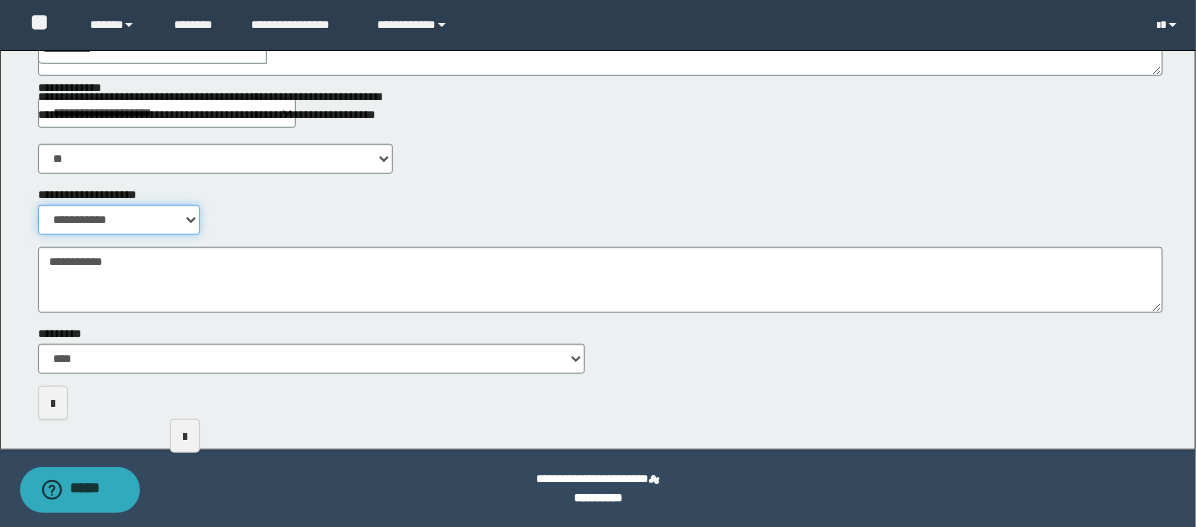 click on "**********" at bounding box center [119, 220] 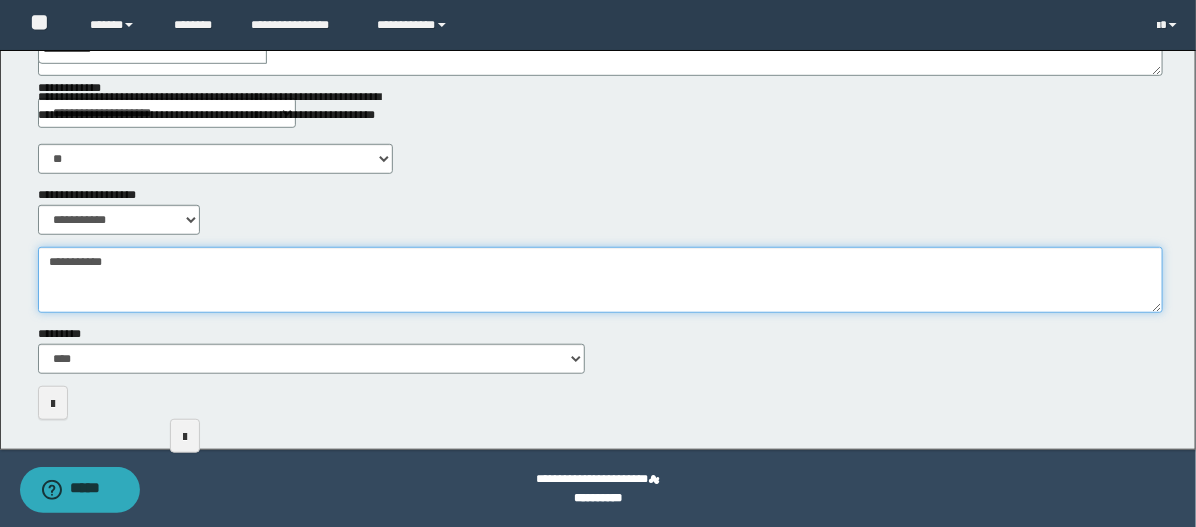 click on "**********" at bounding box center (600, 280) 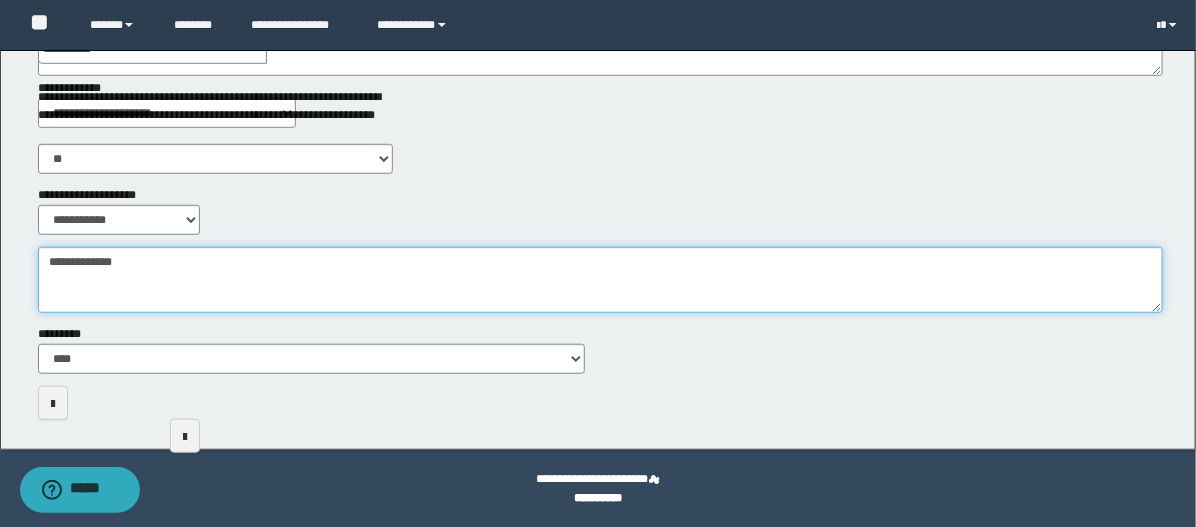 click on "**********" at bounding box center (600, 280) 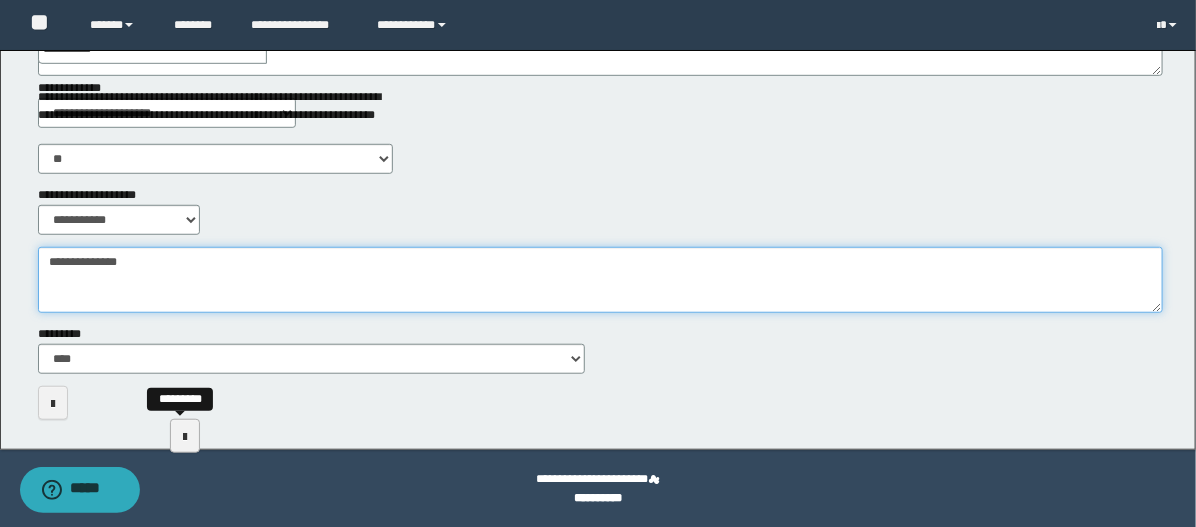 type on "**********" 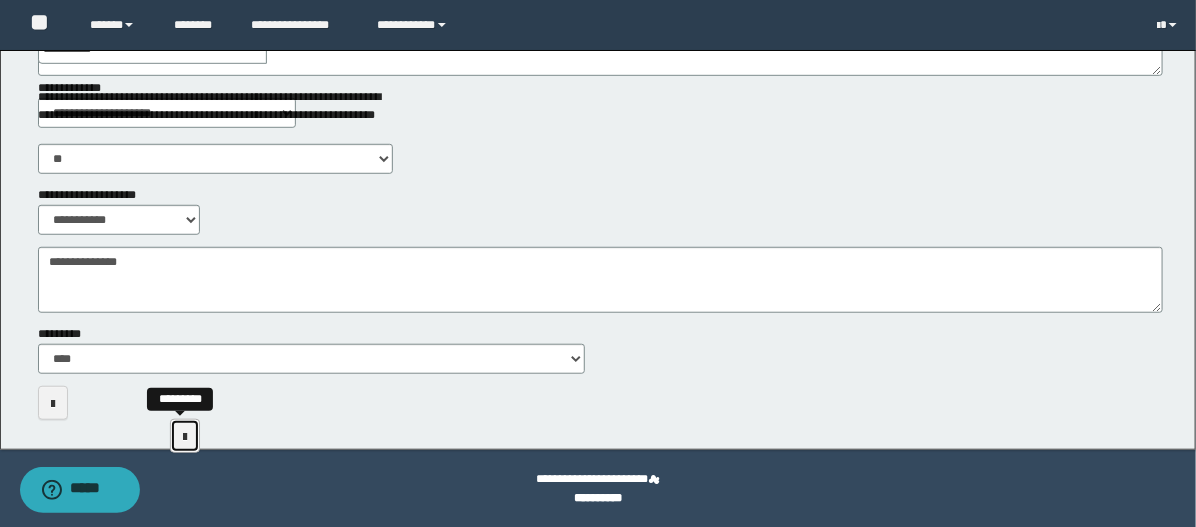 click at bounding box center (185, 437) 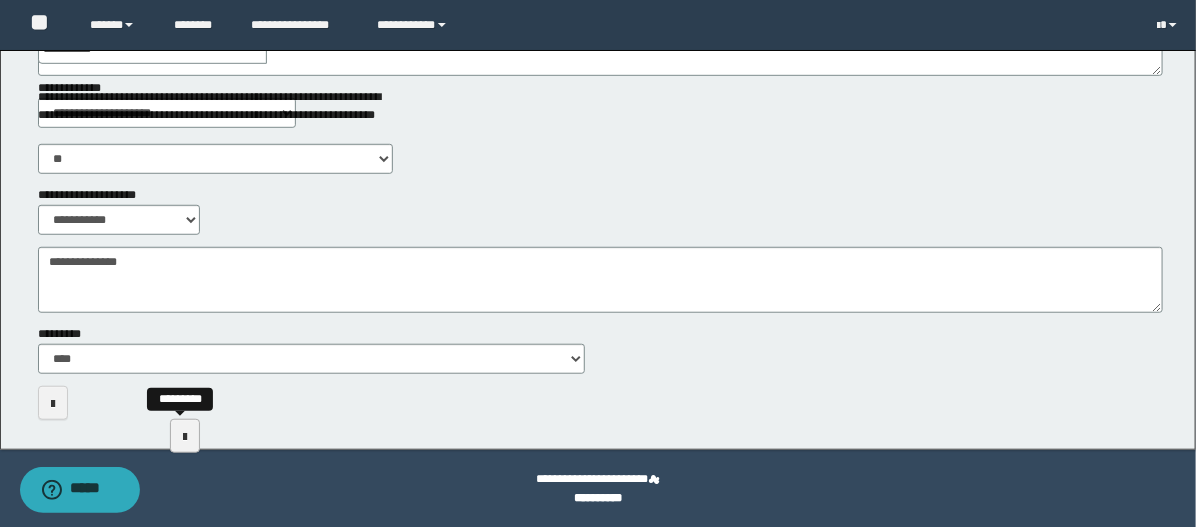 scroll, scrollTop: 0, scrollLeft: 0, axis: both 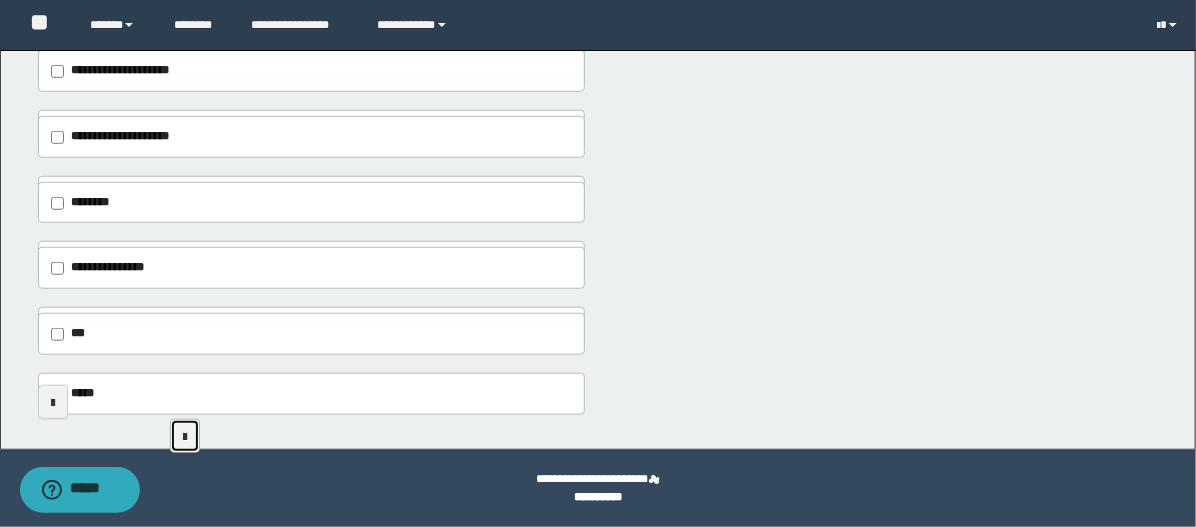click at bounding box center [185, 437] 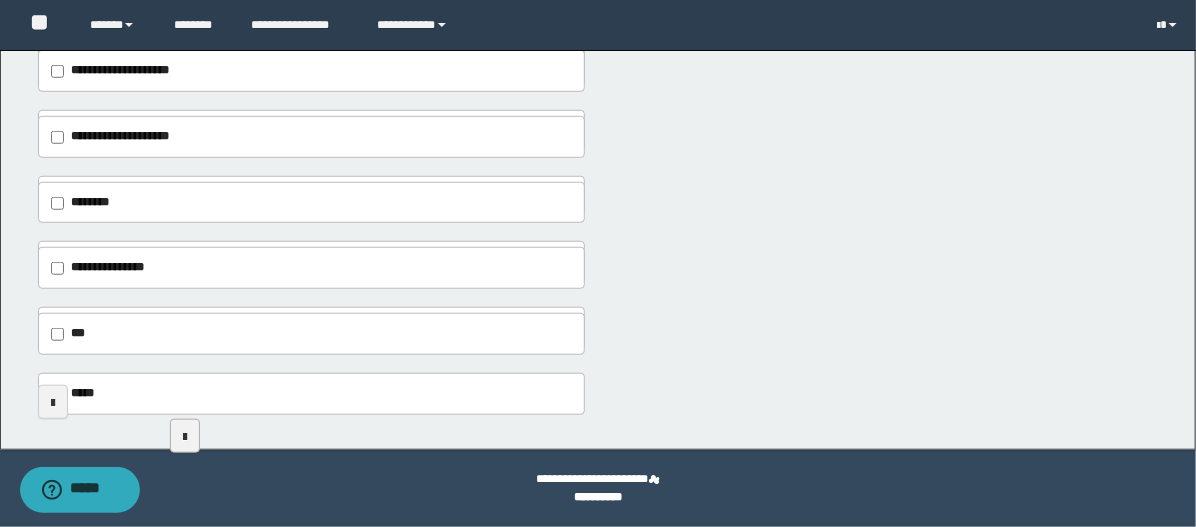 scroll, scrollTop: 0, scrollLeft: 0, axis: both 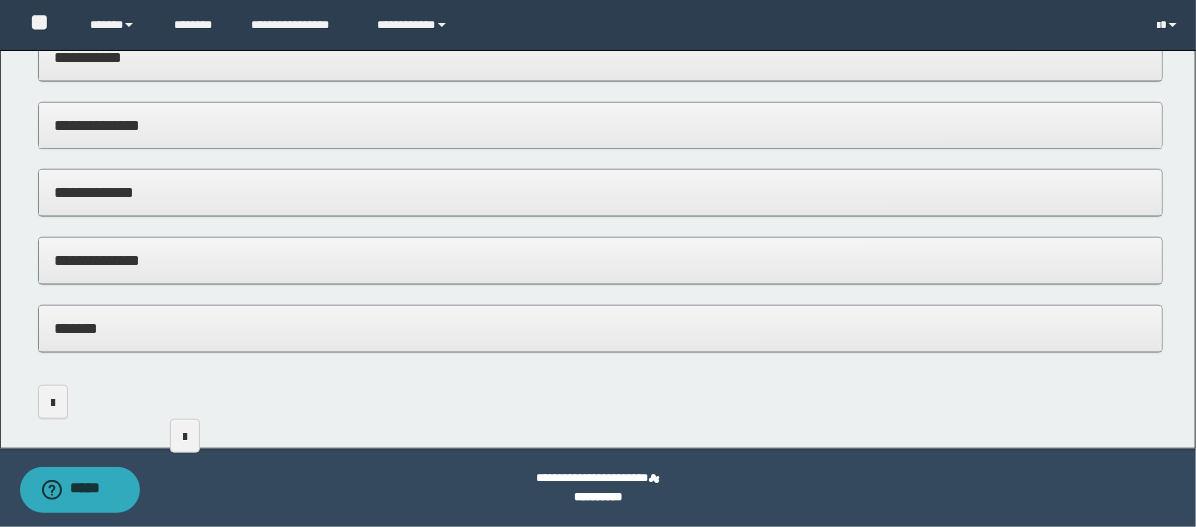 click on "*******" at bounding box center [600, 328] 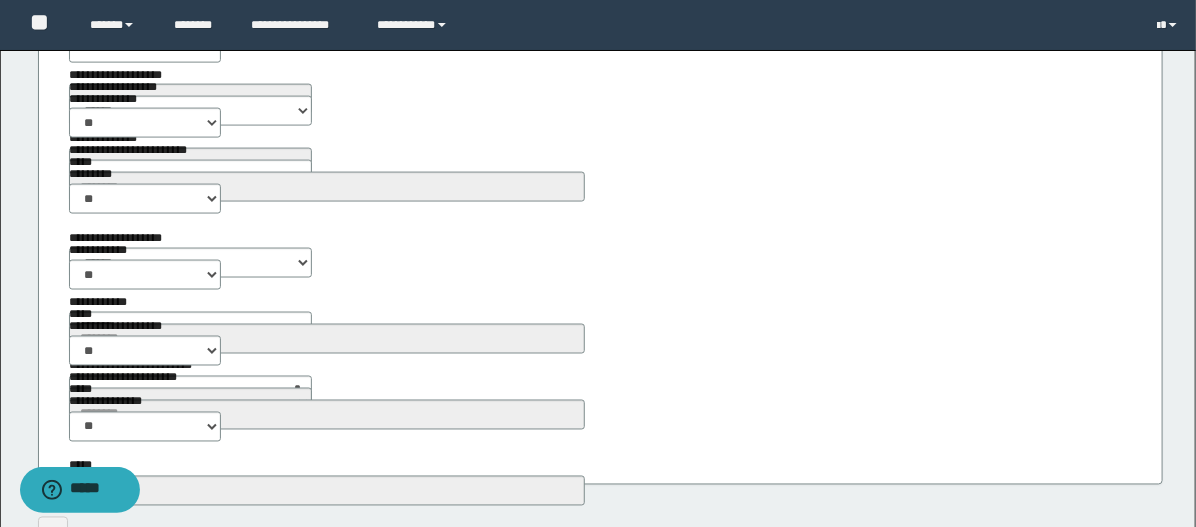 scroll, scrollTop: 1027, scrollLeft: 0, axis: vertical 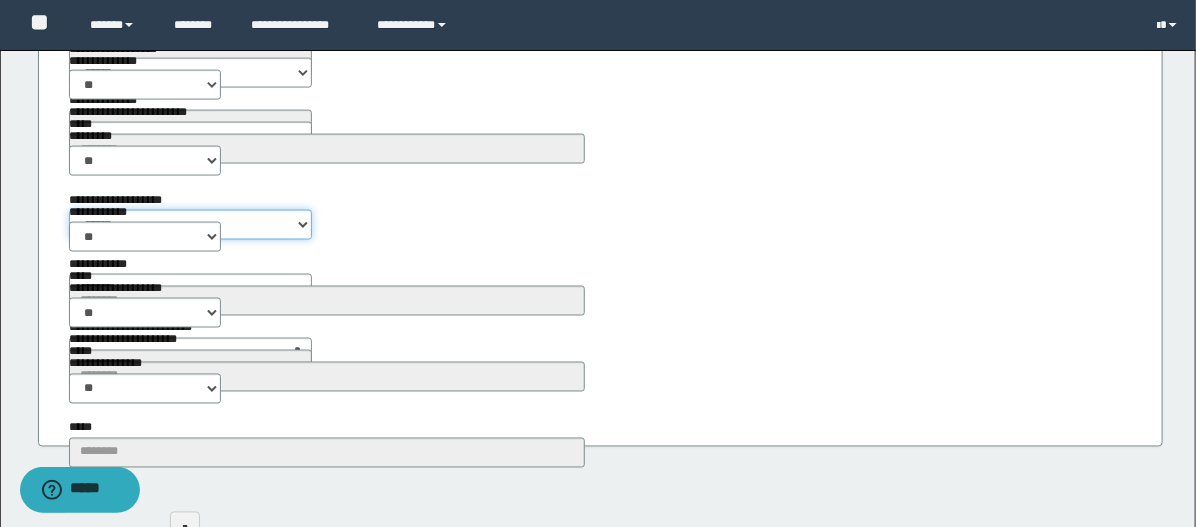 click on "**********" at bounding box center [190, 225] 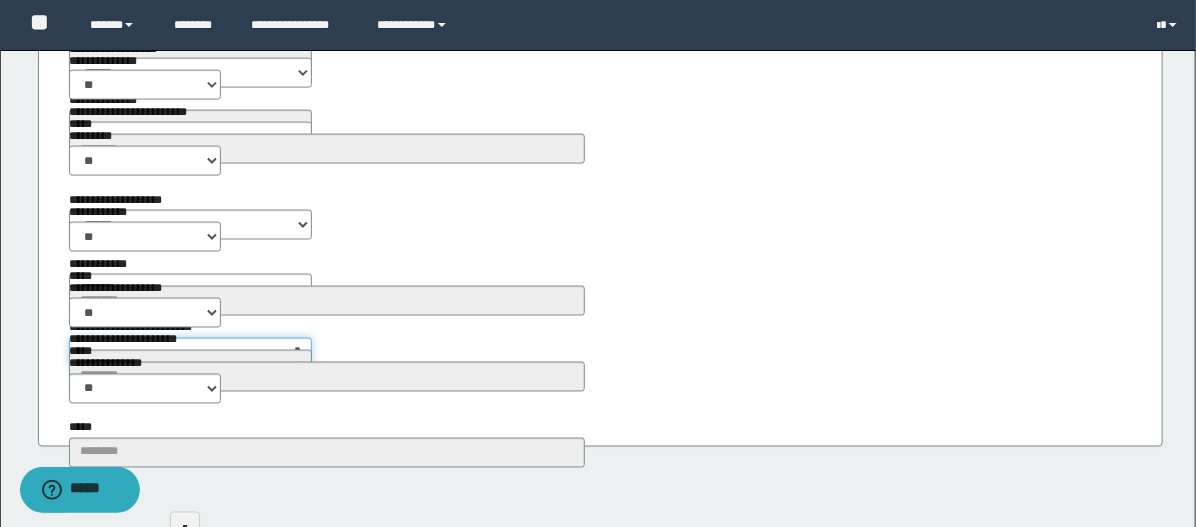 drag, startPoint x: 1035, startPoint y: 163, endPoint x: 820, endPoint y: 137, distance: 216.56639 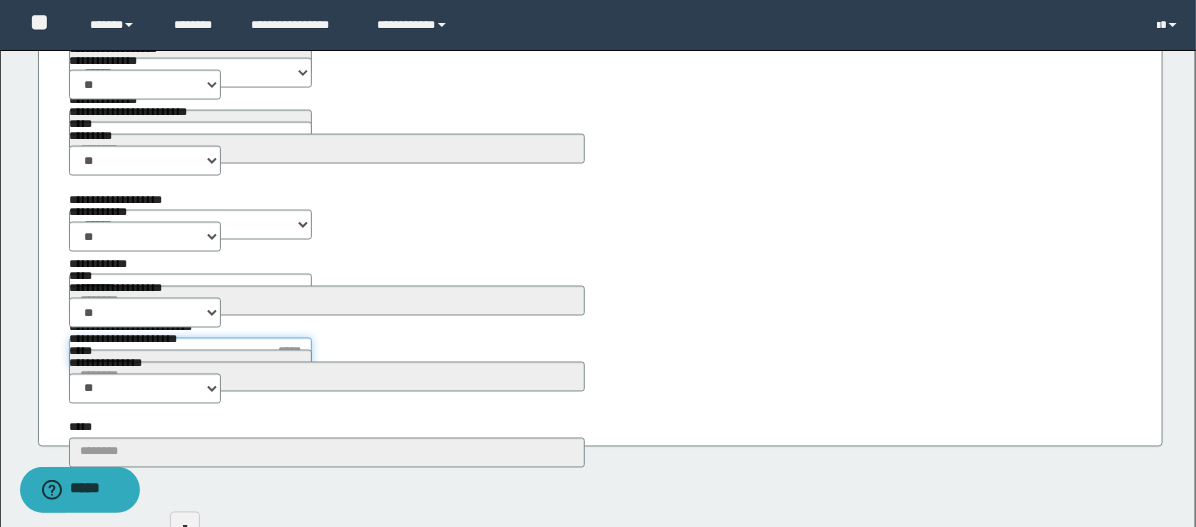 type on "*" 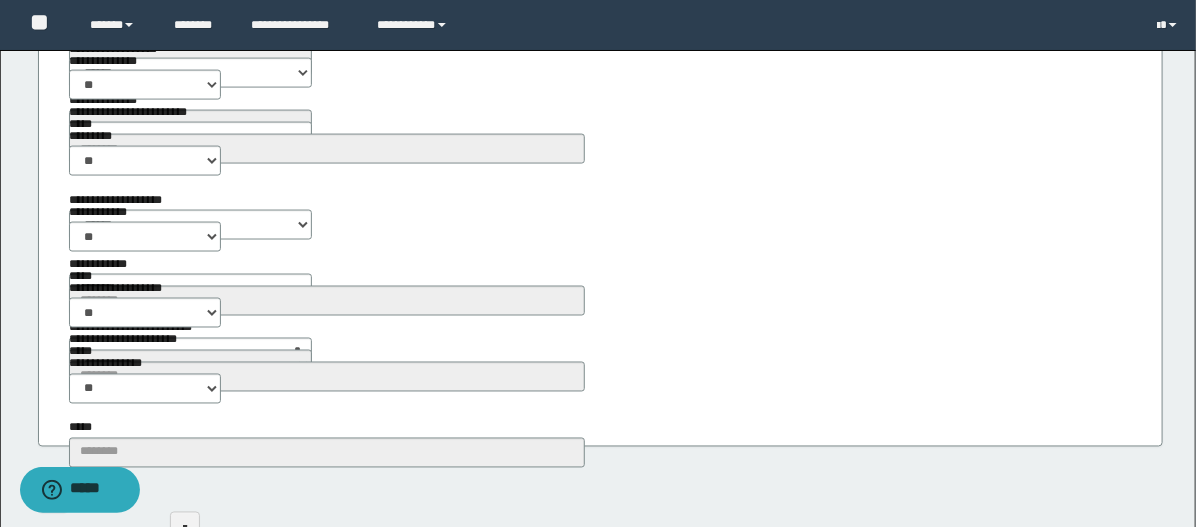 click on "**********" at bounding box center [600, 121] 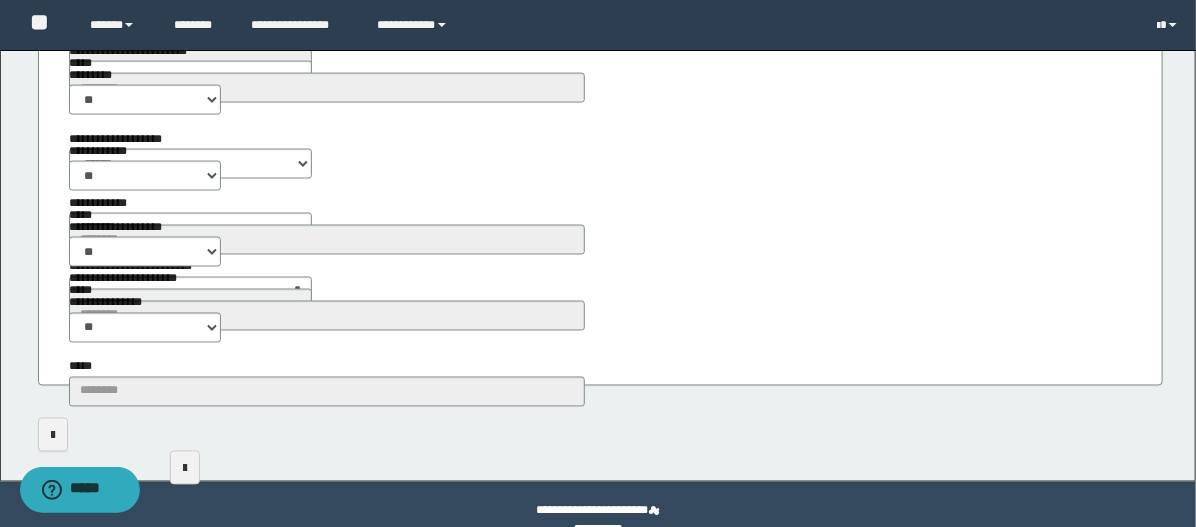 scroll, scrollTop: 1120, scrollLeft: 0, axis: vertical 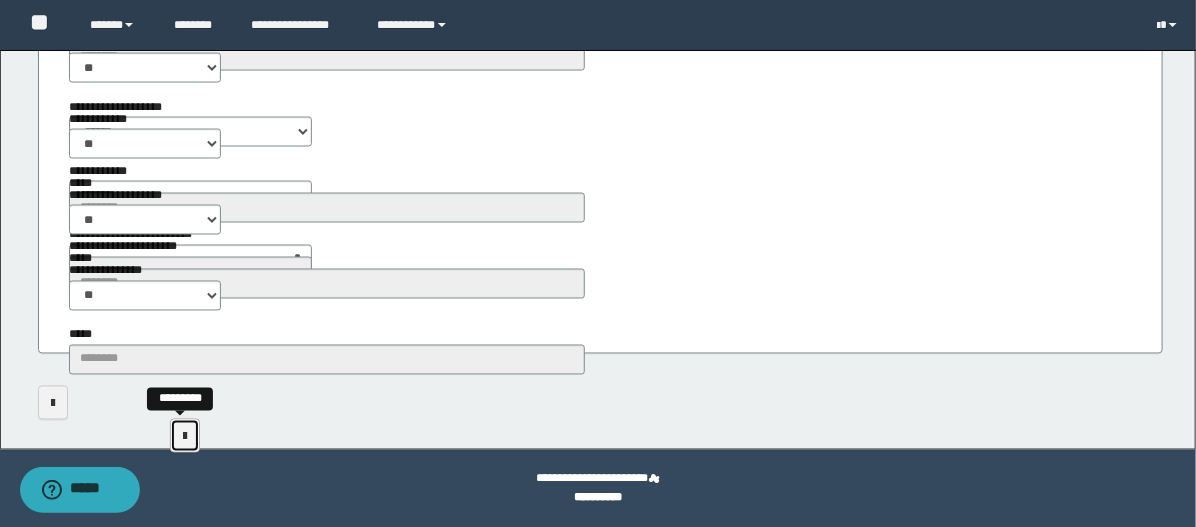 click at bounding box center [185, 437] 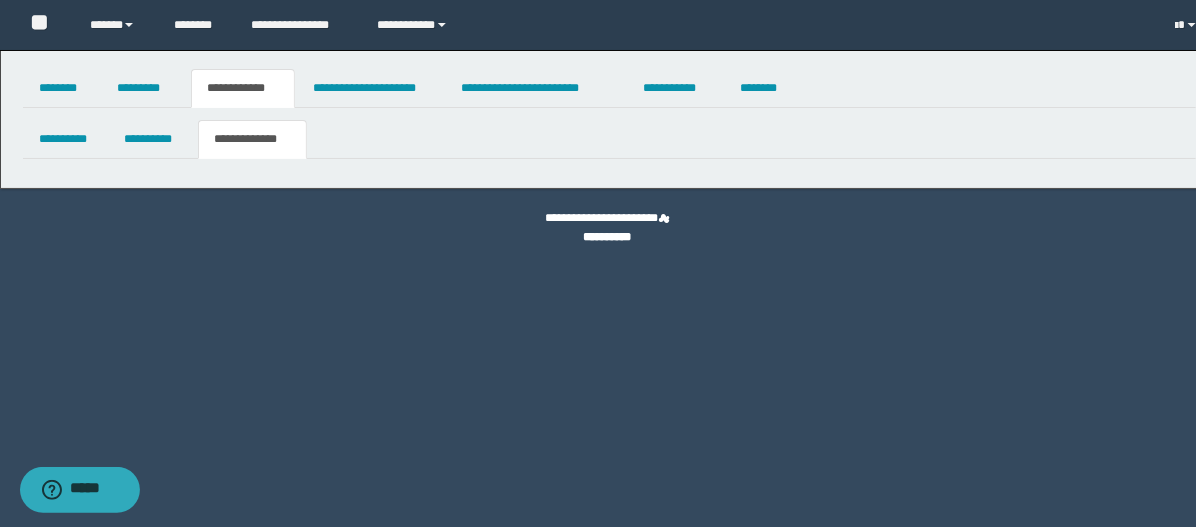 scroll, scrollTop: 0, scrollLeft: 0, axis: both 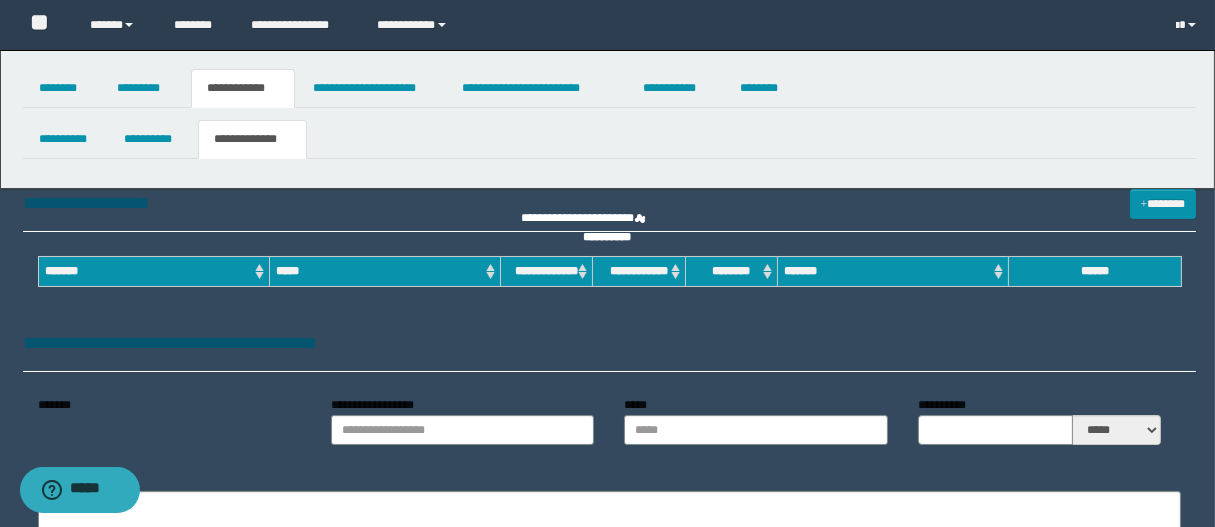 type on "**********" 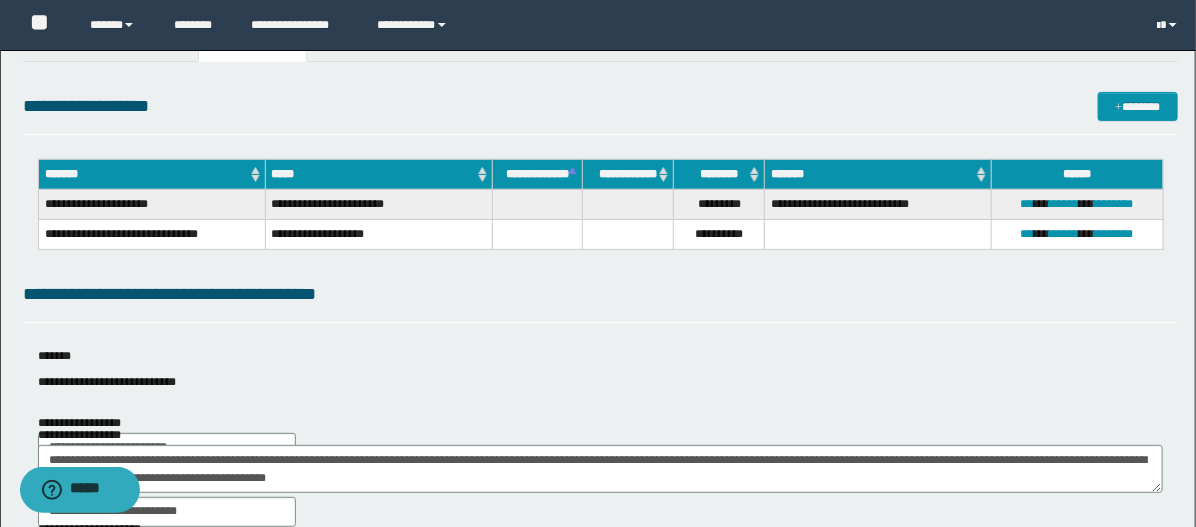 scroll, scrollTop: 222, scrollLeft: 0, axis: vertical 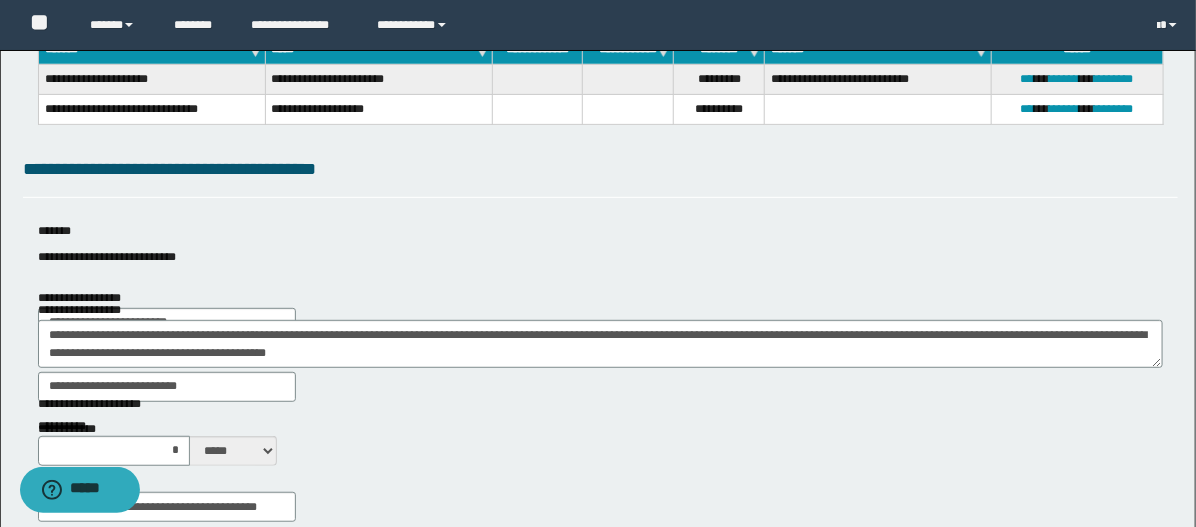 click on "**********" at bounding box center (600, 773) 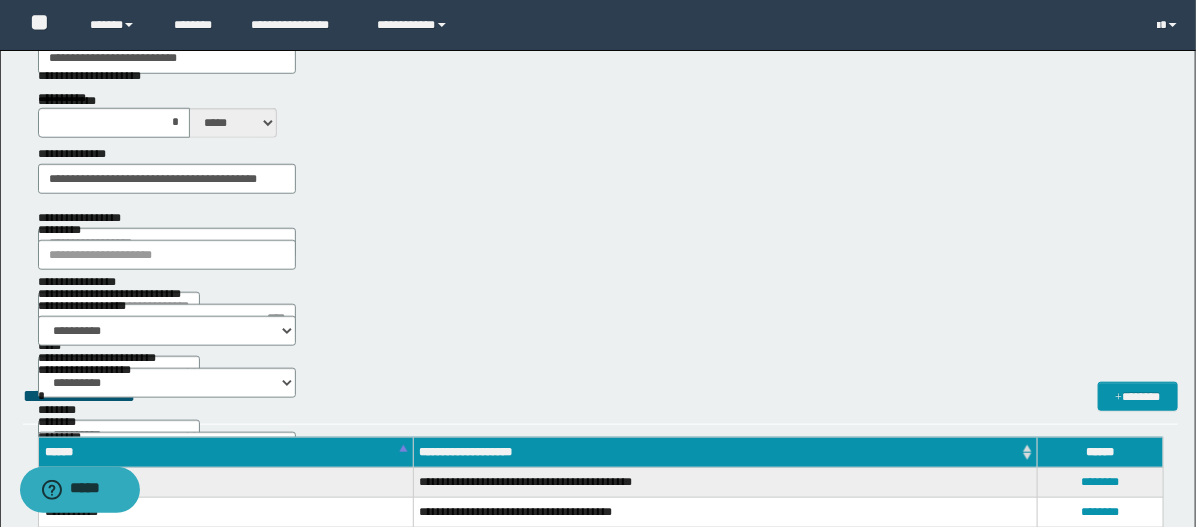 scroll, scrollTop: 555, scrollLeft: 0, axis: vertical 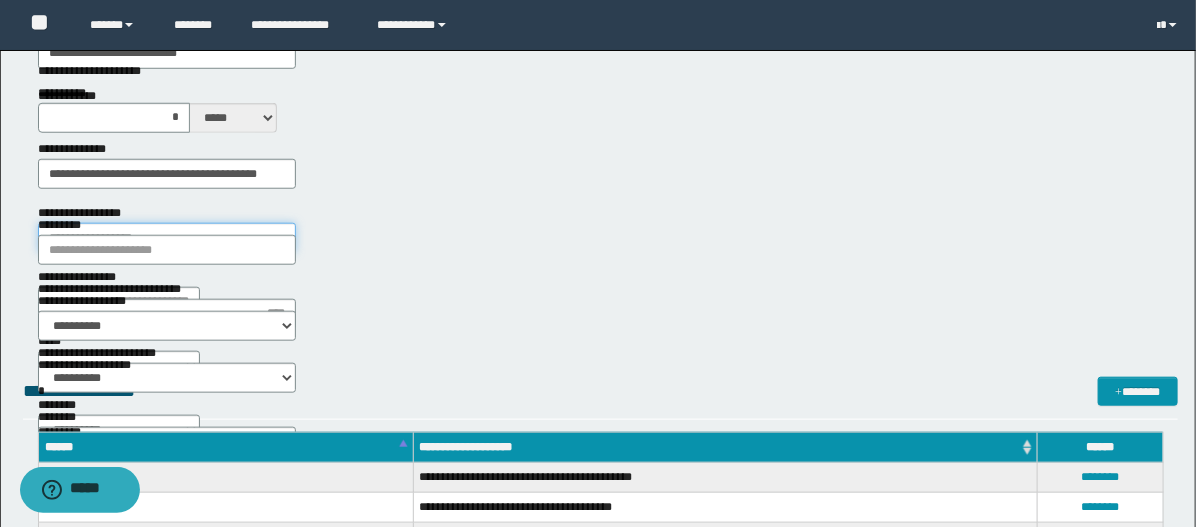 click on "**********" at bounding box center (167, 238) 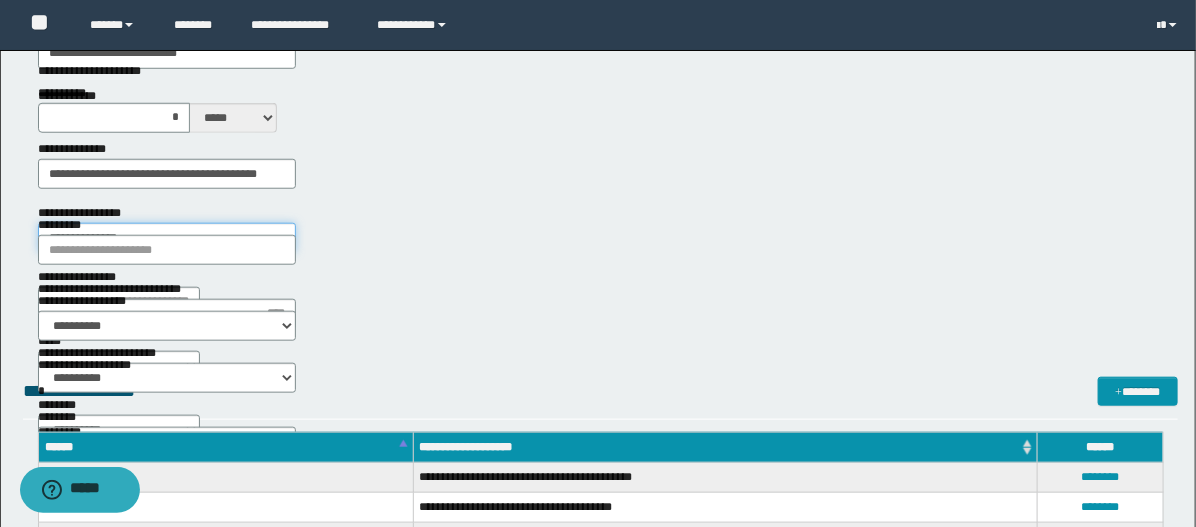 click on "**********" at bounding box center [167, 238] 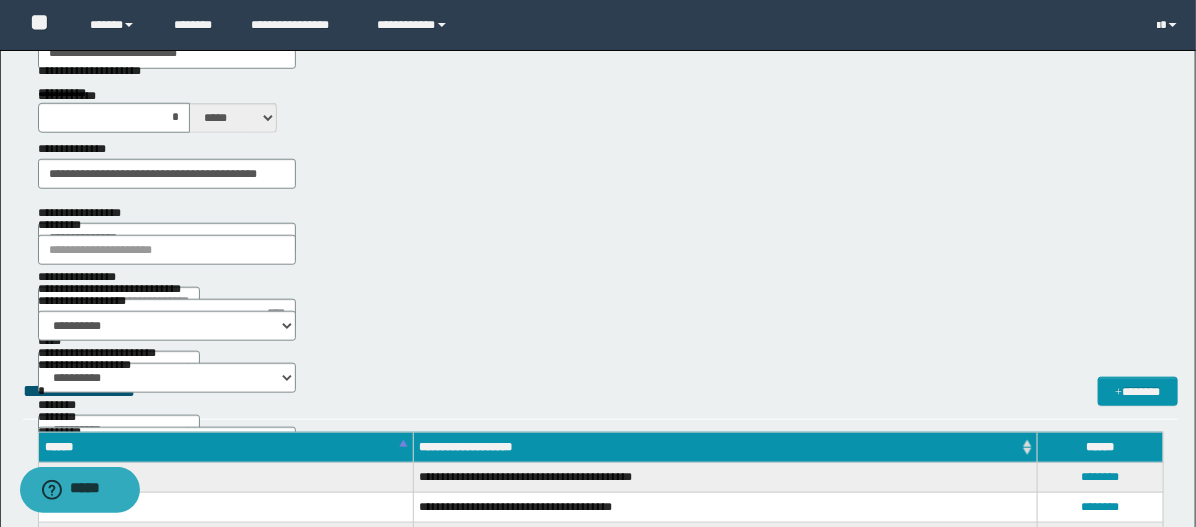 click on "**********" at bounding box center [167, 236] 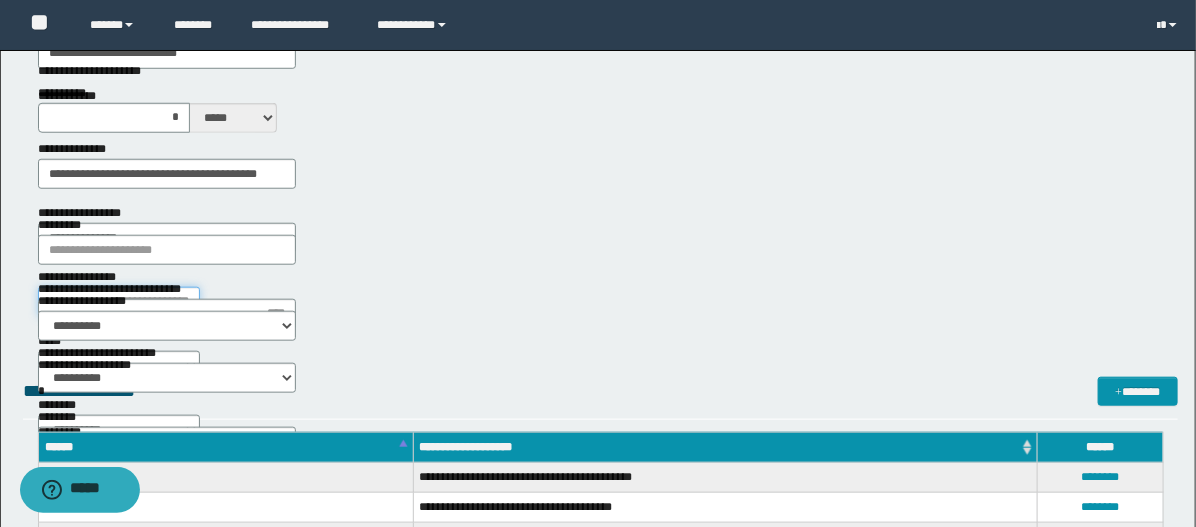 click on "**********" at bounding box center [119, 302] 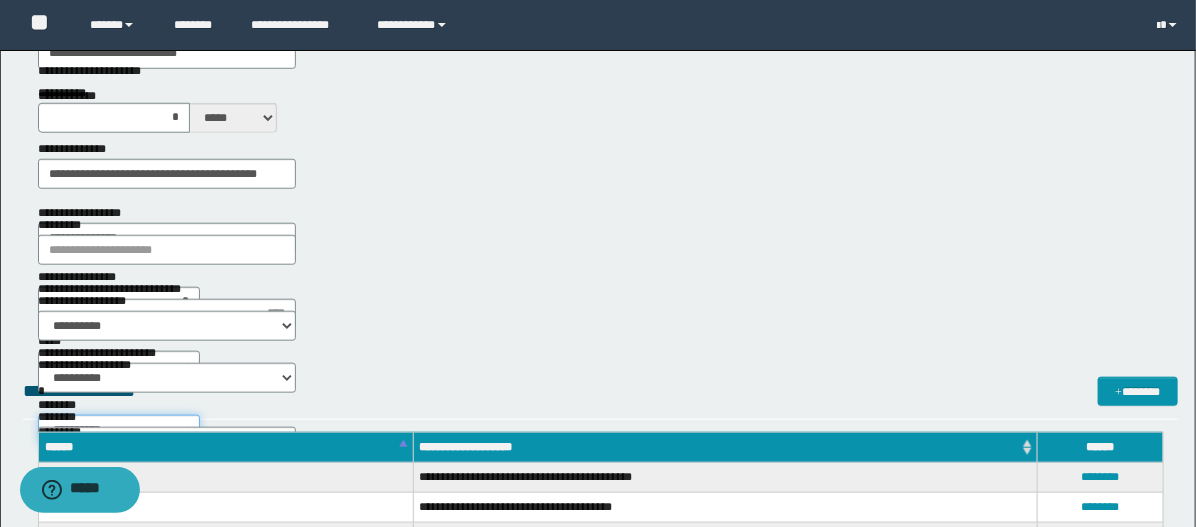 click on "**********" at bounding box center [119, 430] 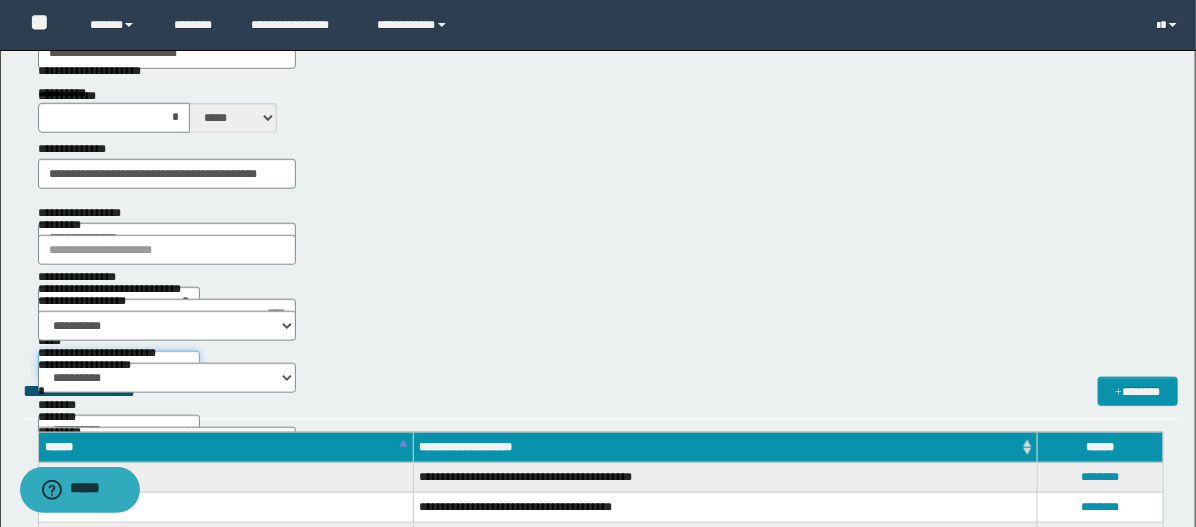 click on "**********" at bounding box center [119, 366] 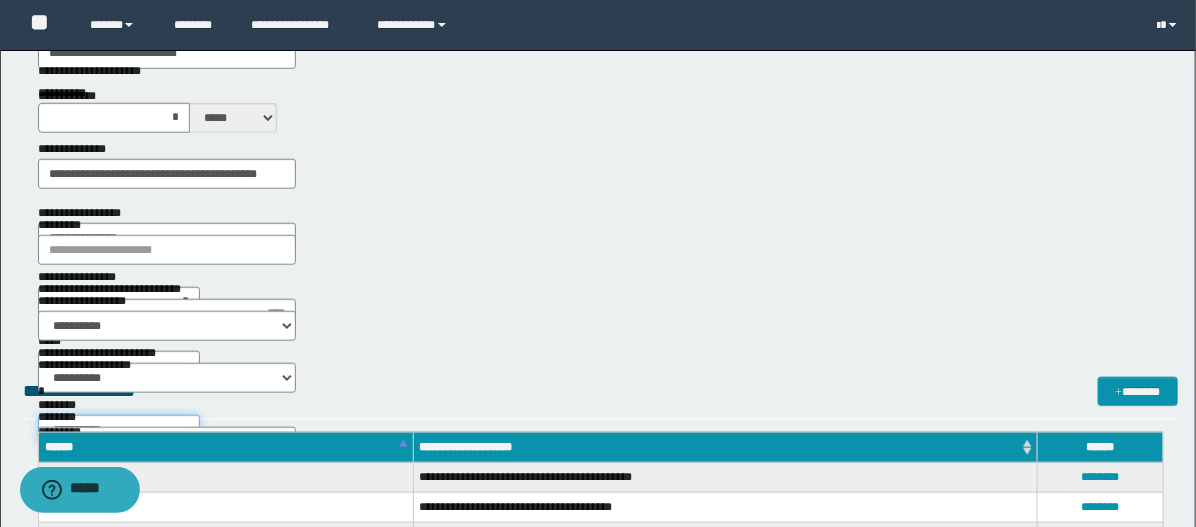 click on "**********" at bounding box center (119, 430) 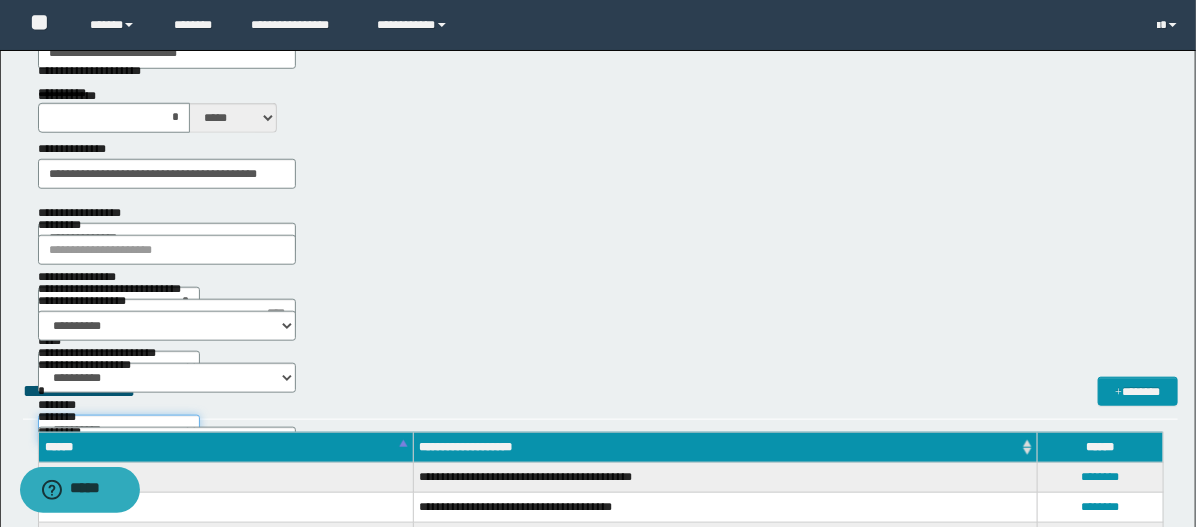 select on "*" 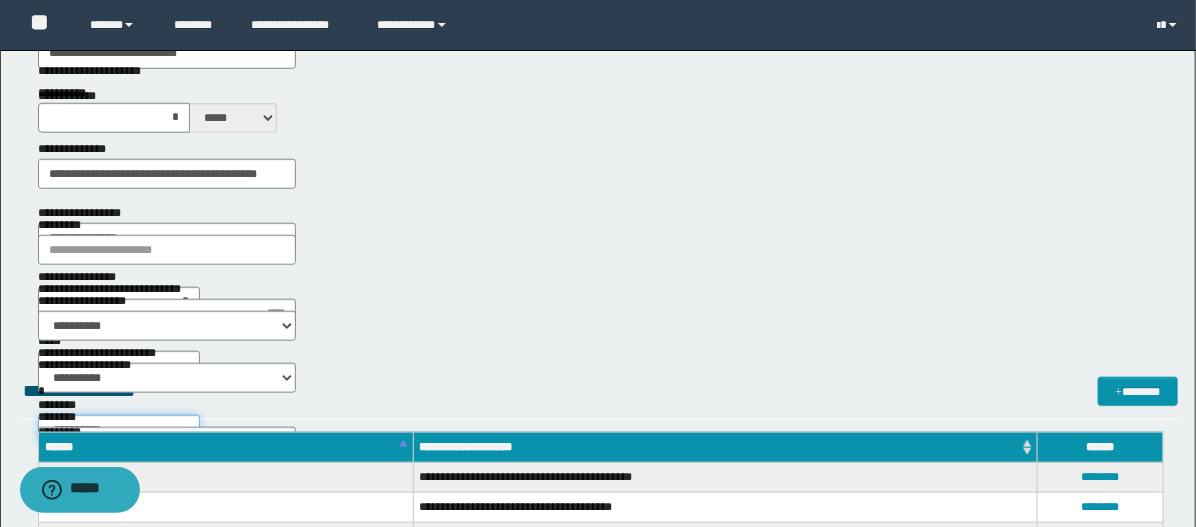 click on "**********" at bounding box center [119, 430] 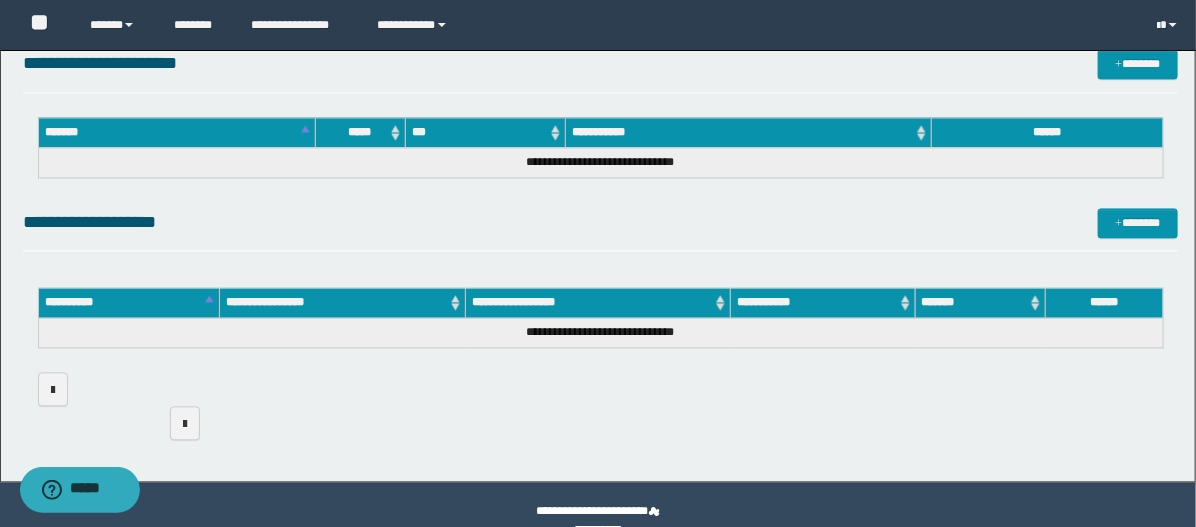scroll, scrollTop: 1400, scrollLeft: 0, axis: vertical 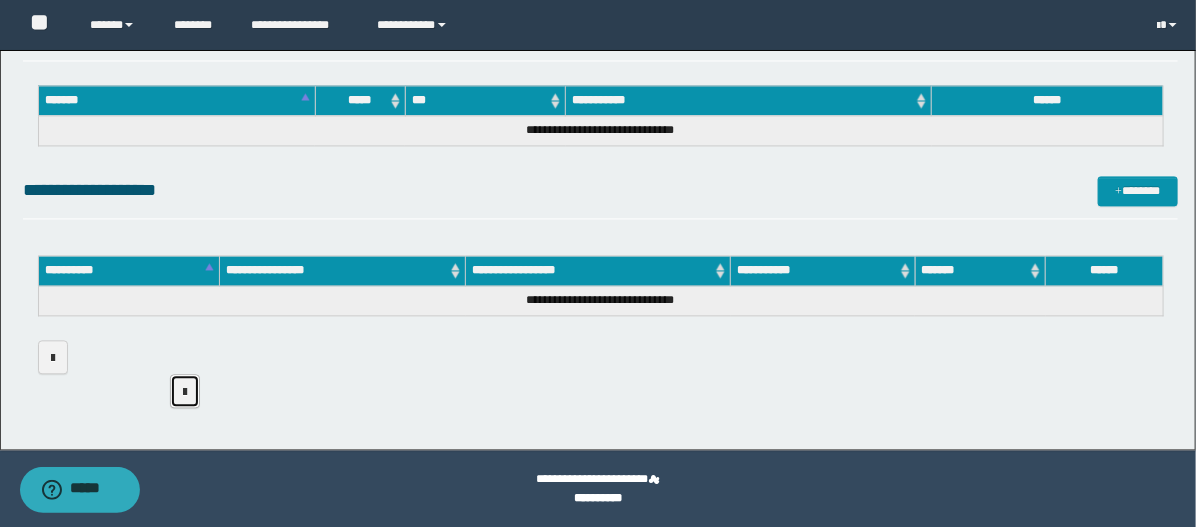 click at bounding box center [185, 392] 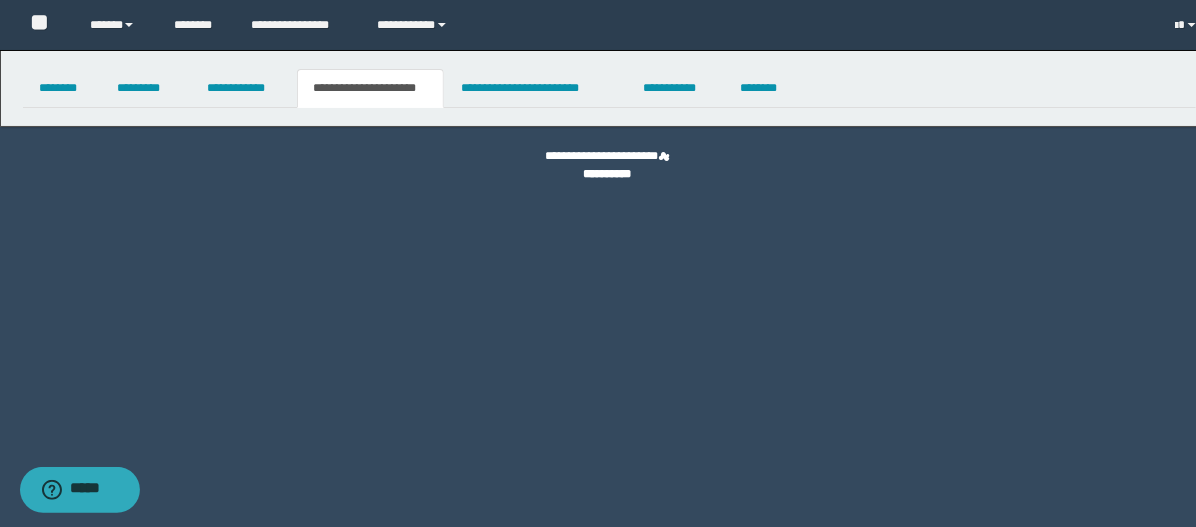 scroll, scrollTop: 0, scrollLeft: 0, axis: both 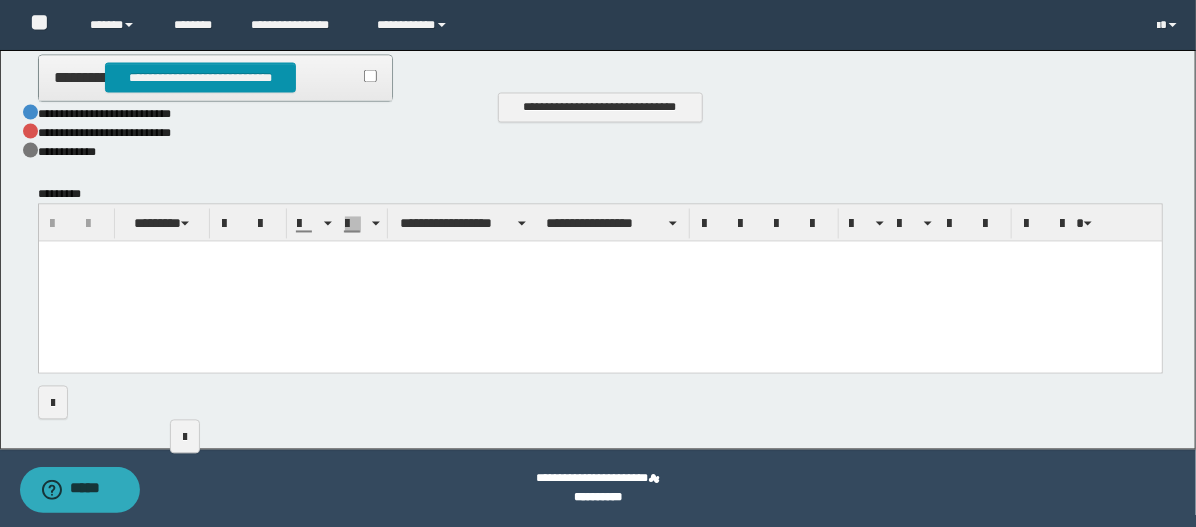 click at bounding box center [599, 283] 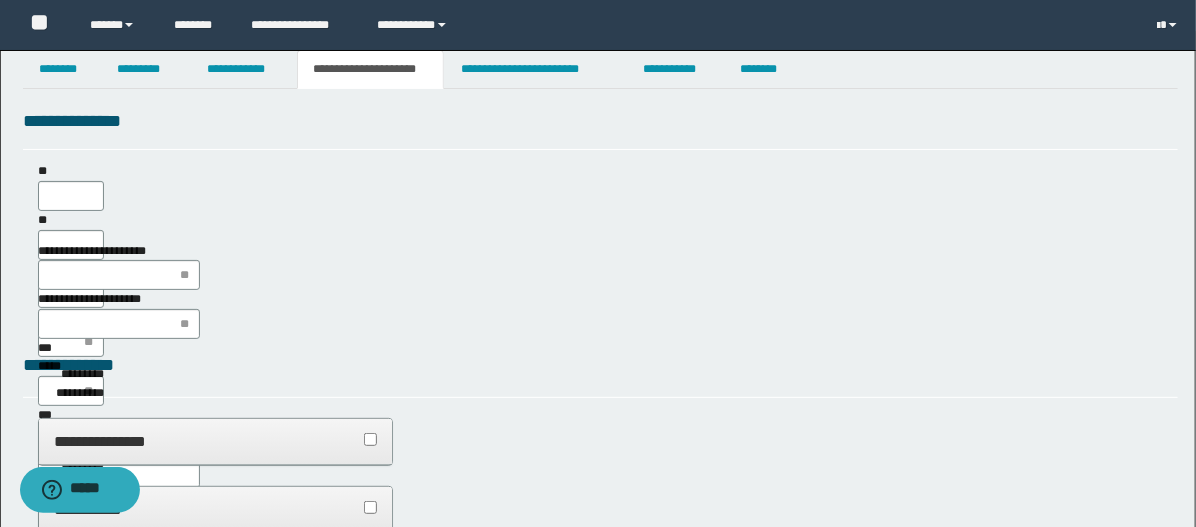 scroll, scrollTop: 0, scrollLeft: 0, axis: both 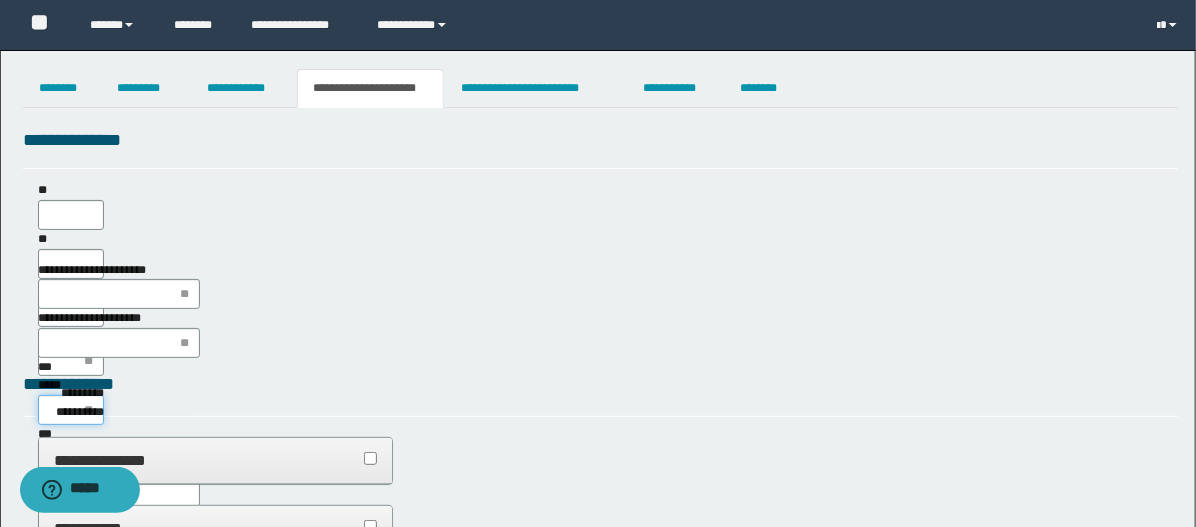 click on "*****" at bounding box center (71, 410) 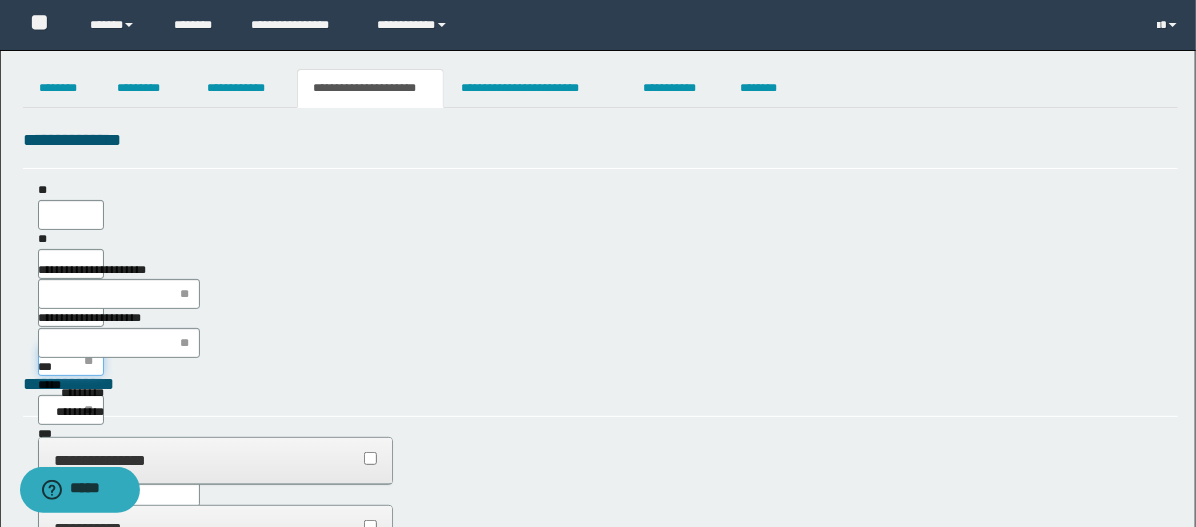click on "****" at bounding box center [71, 361] 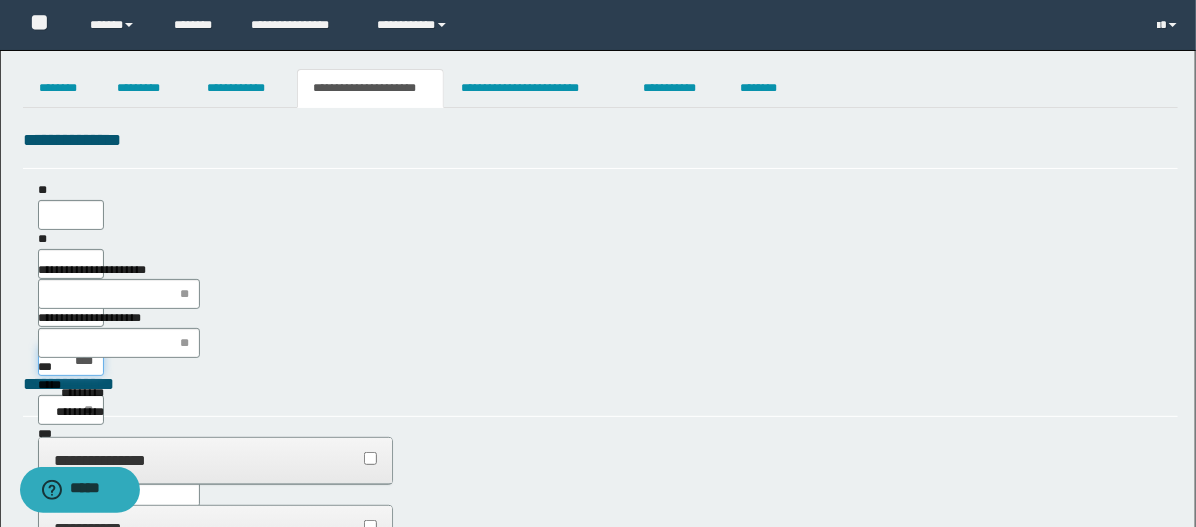 type on "*****" 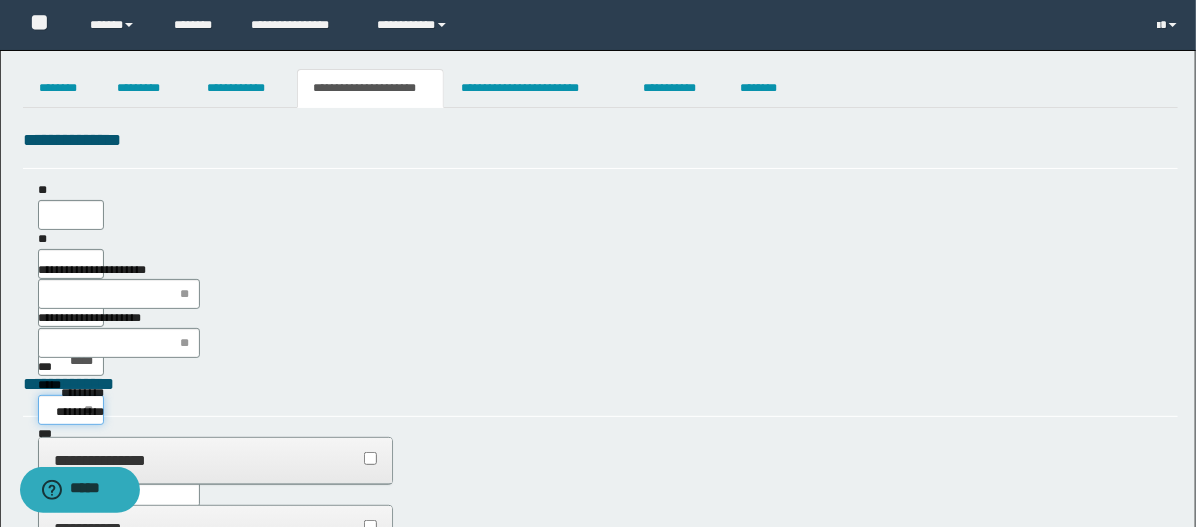 click on "*****" at bounding box center (71, 410) 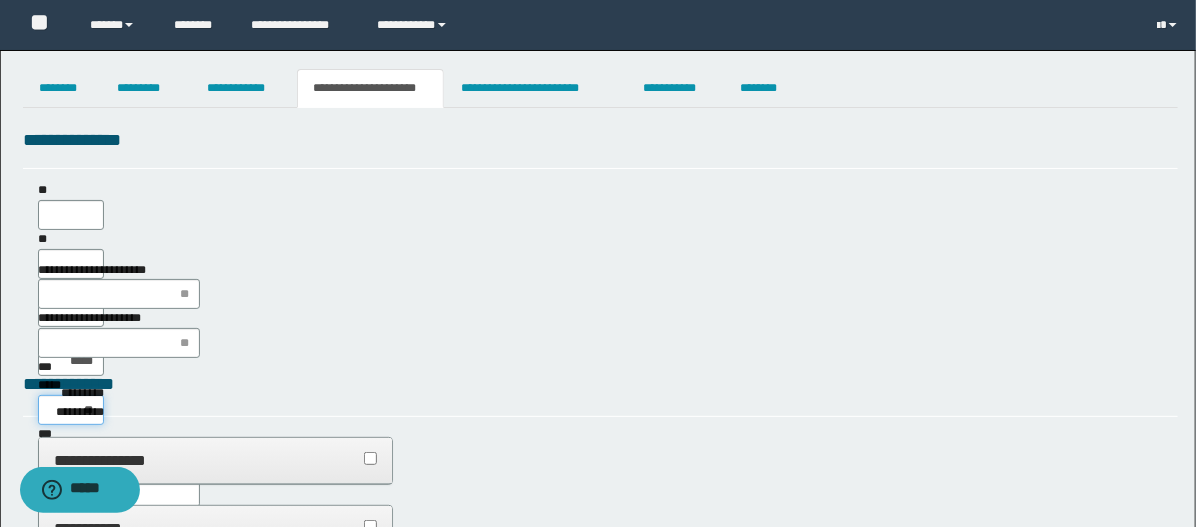 type on "***" 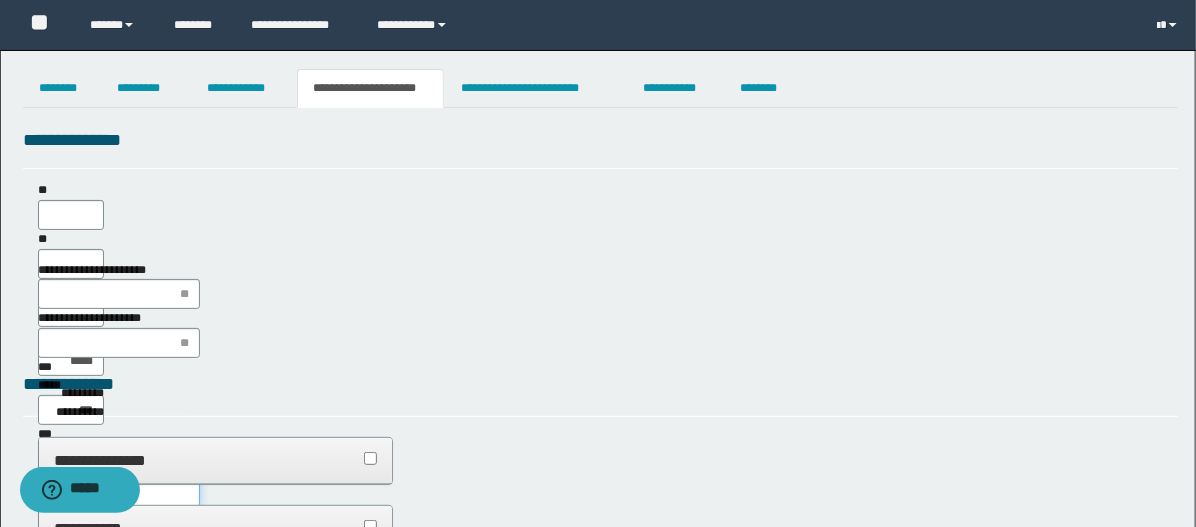 click on "**********" at bounding box center [119, 492] 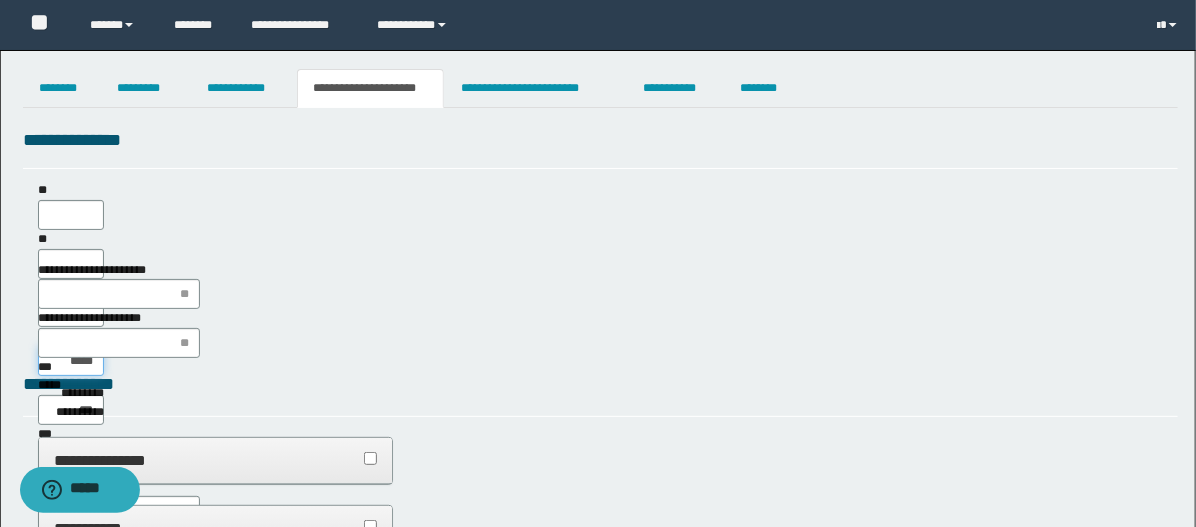 click on "*****" at bounding box center (71, 361) 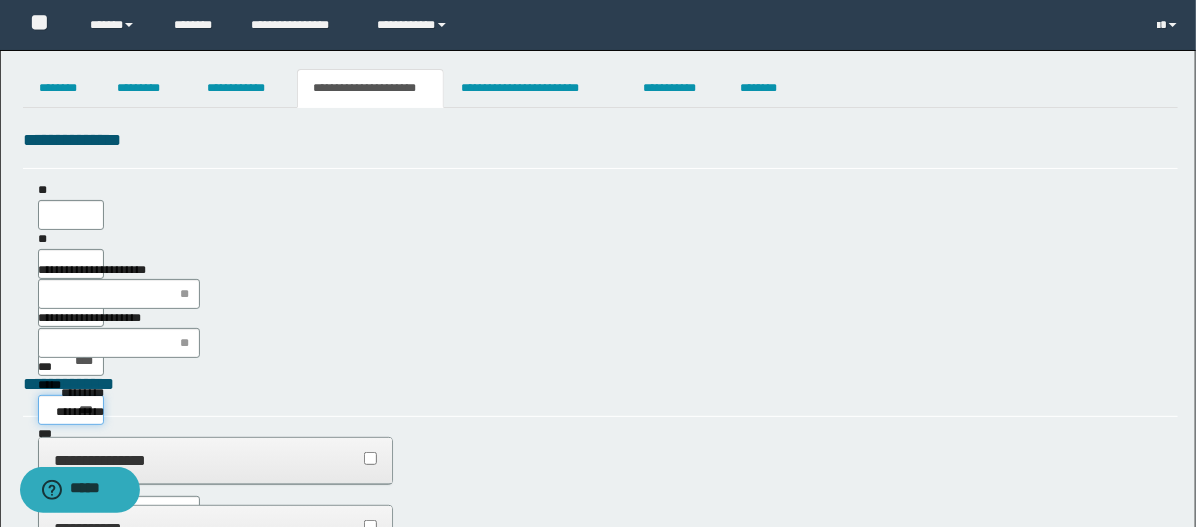 click on "***" at bounding box center (71, 410) 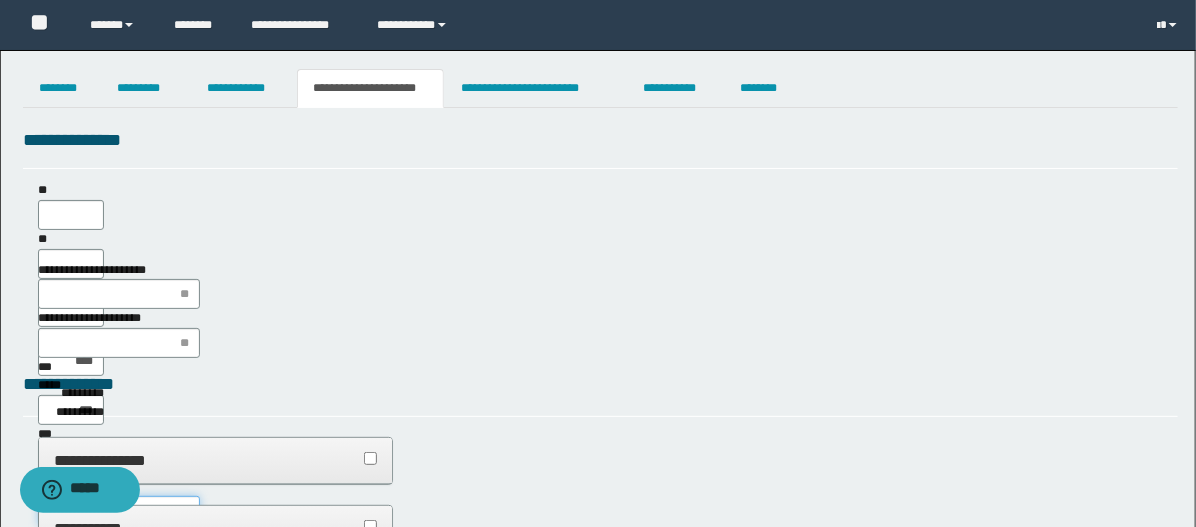 click on "**********" at bounding box center [119, 511] 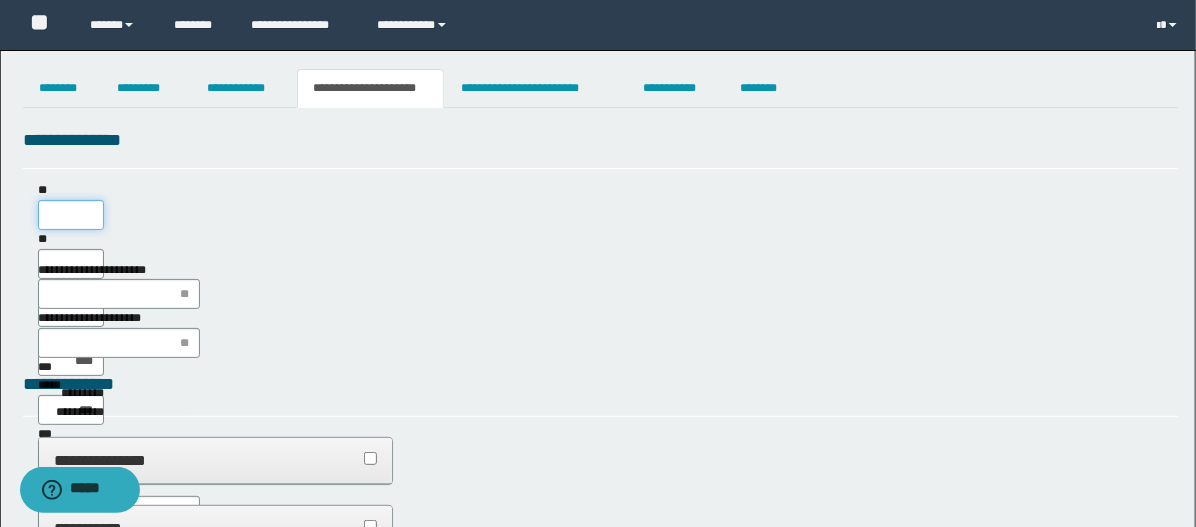 click on "**" at bounding box center [71, 215] 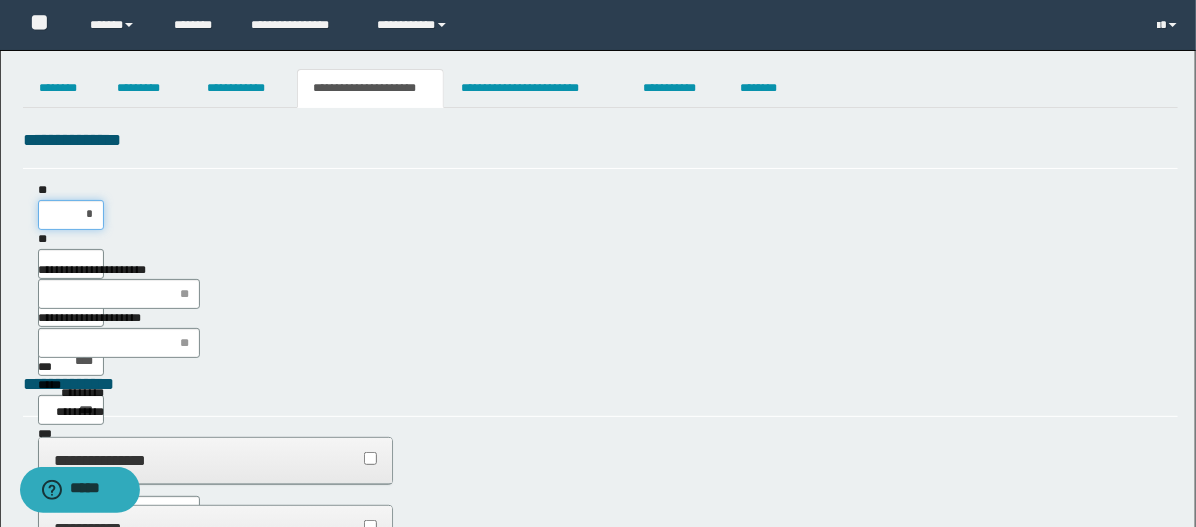 type on "**" 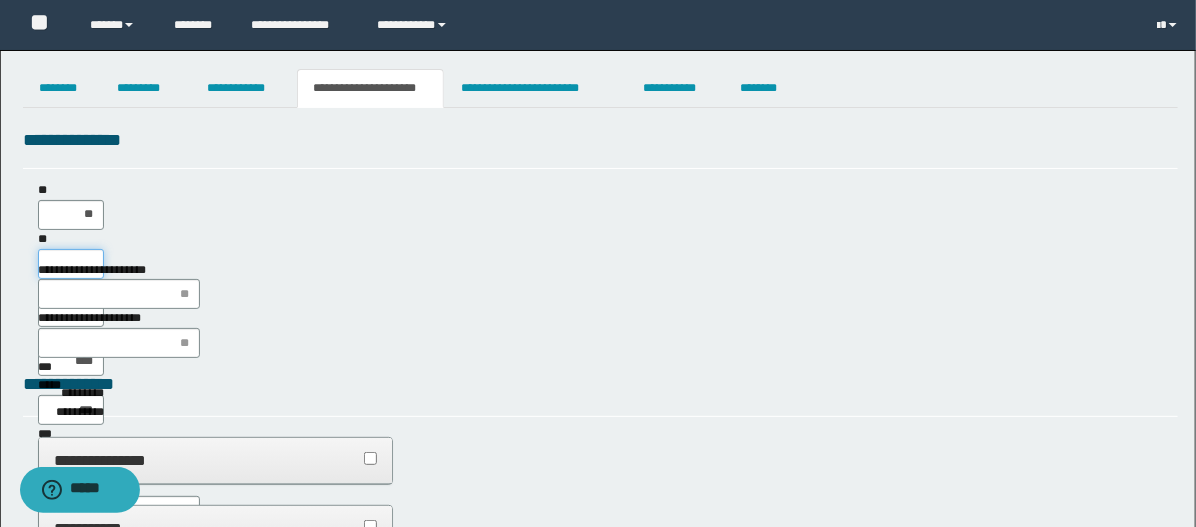 click on "**" at bounding box center (71, 264) 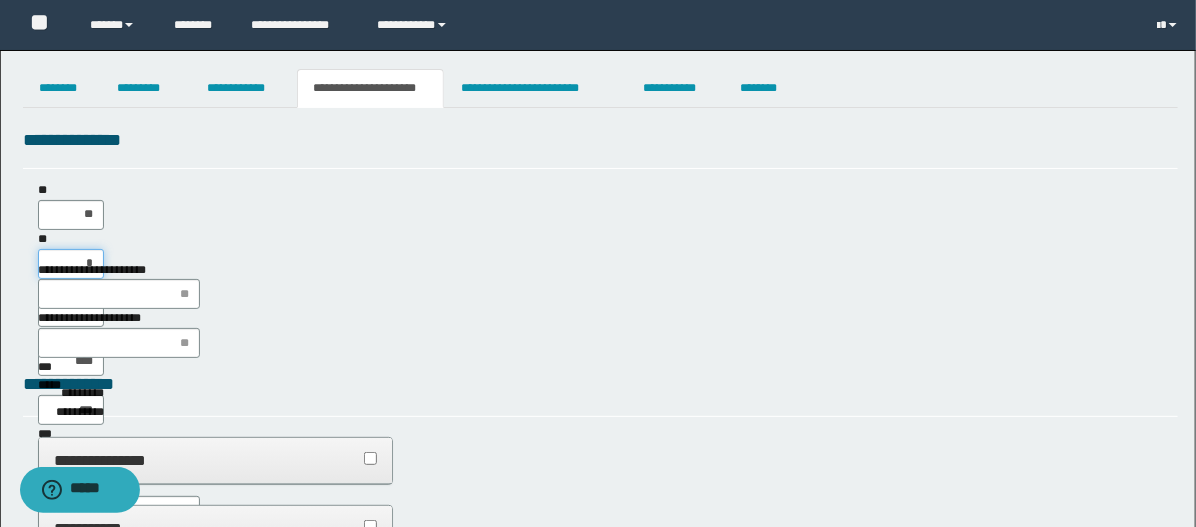 type on "**" 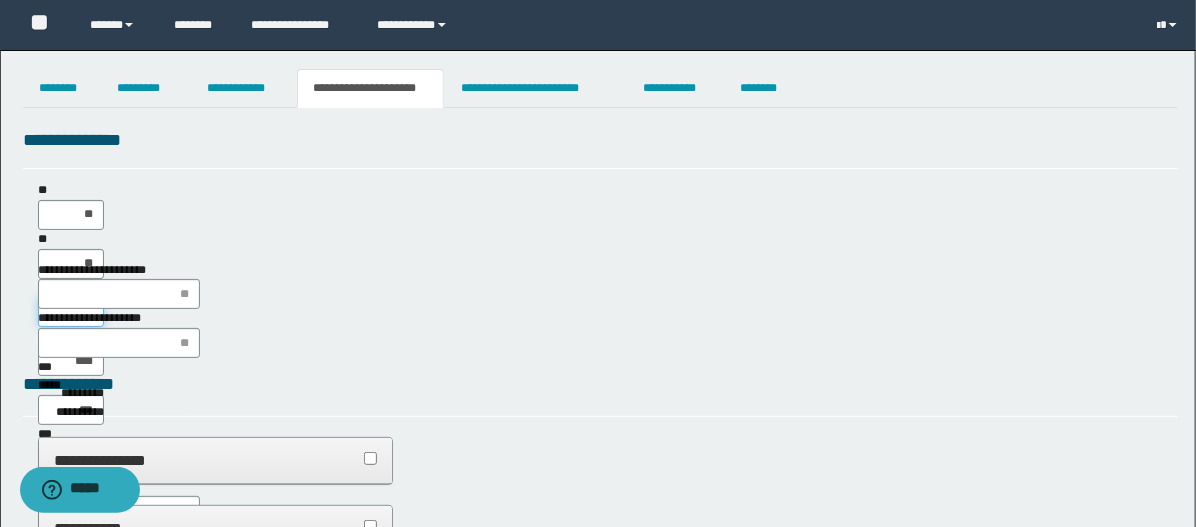 click on "**" at bounding box center [71, 312] 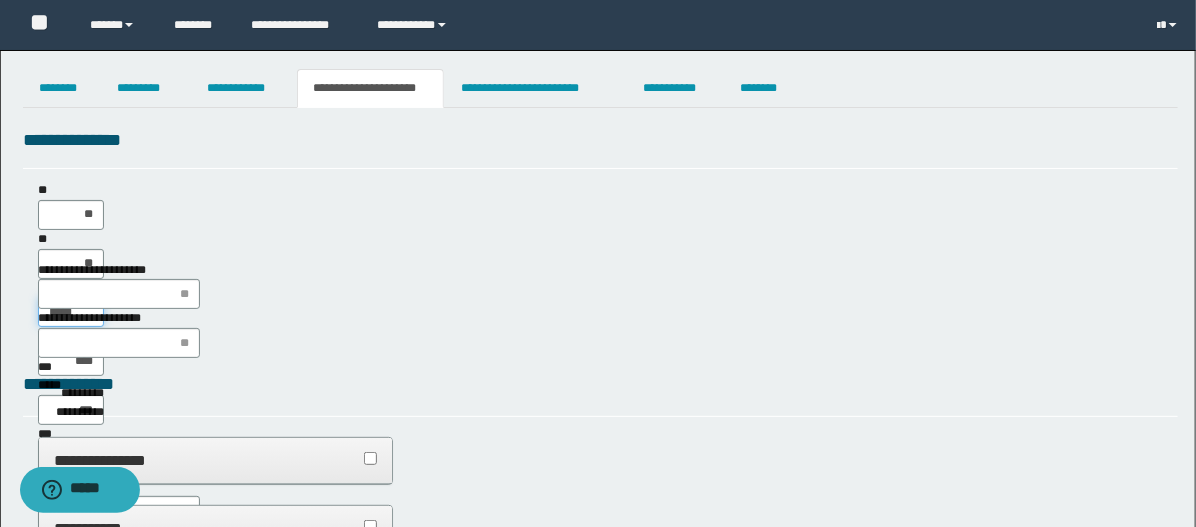 type on "******" 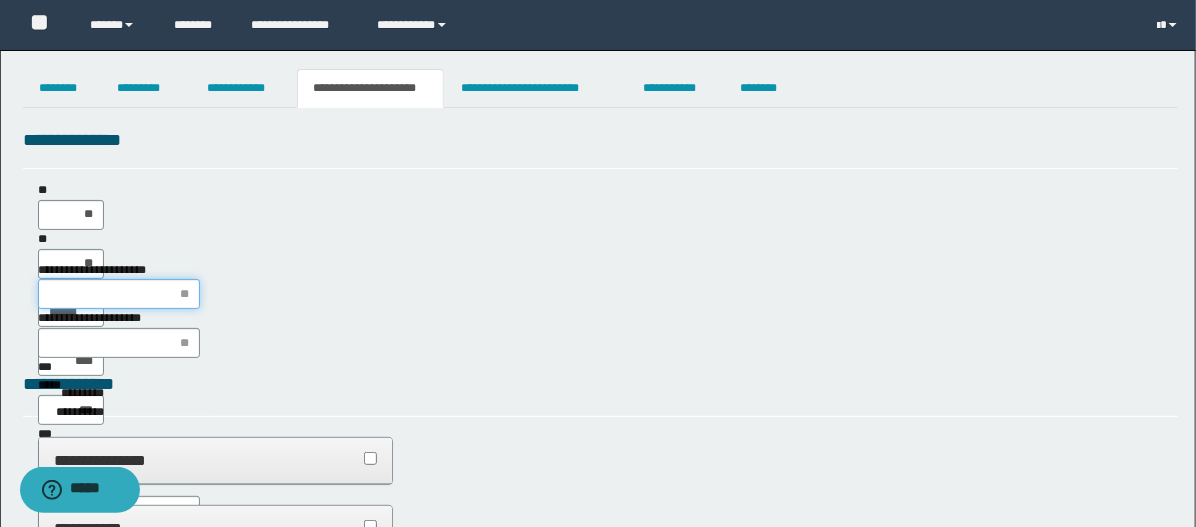 click on "**********" at bounding box center (119, 294) 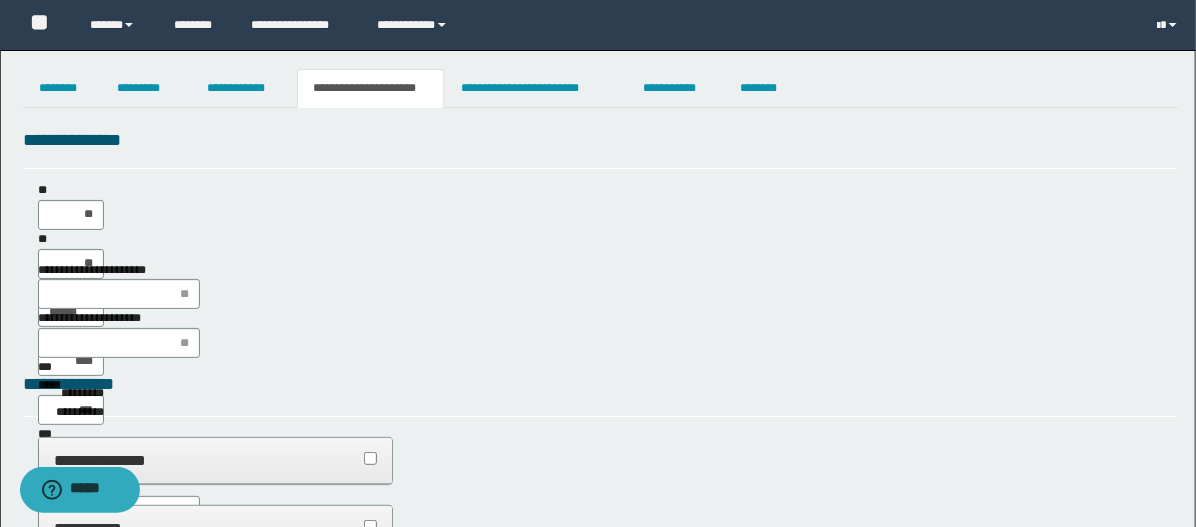 click on "**********" at bounding box center (119, 676) 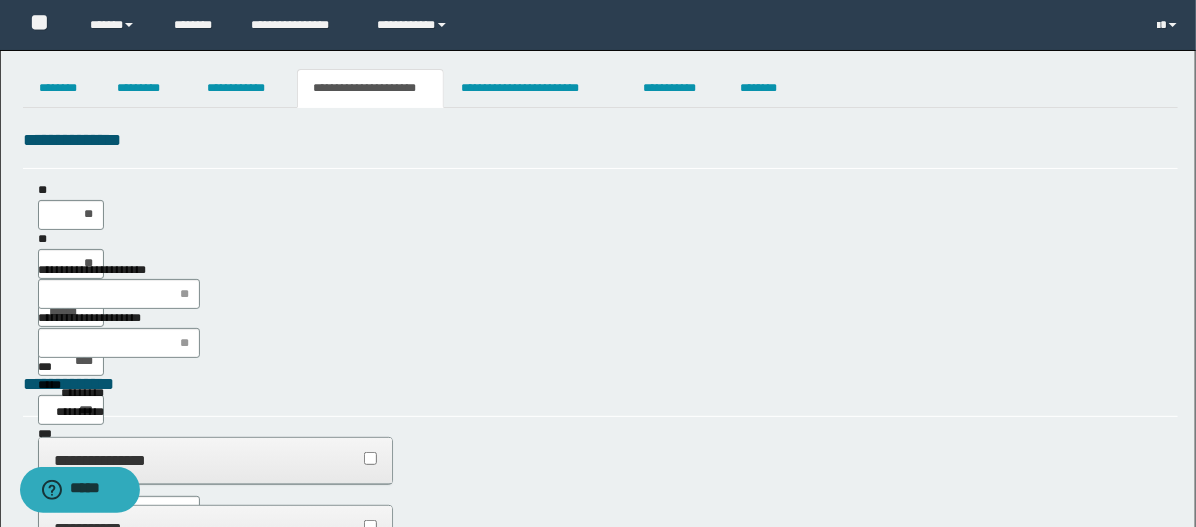 select on "*" 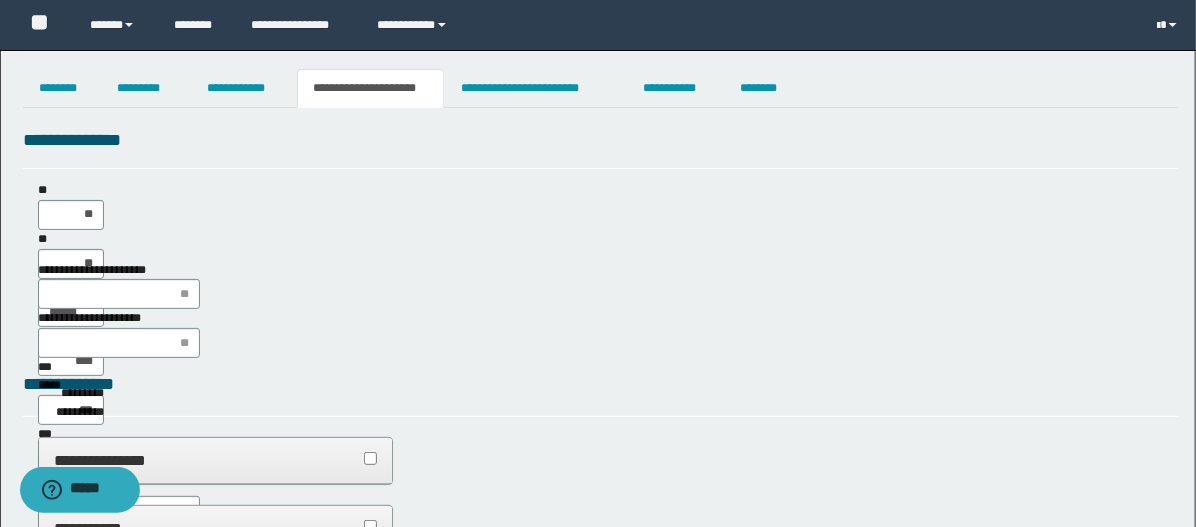click on "**********" at bounding box center [119, 676] 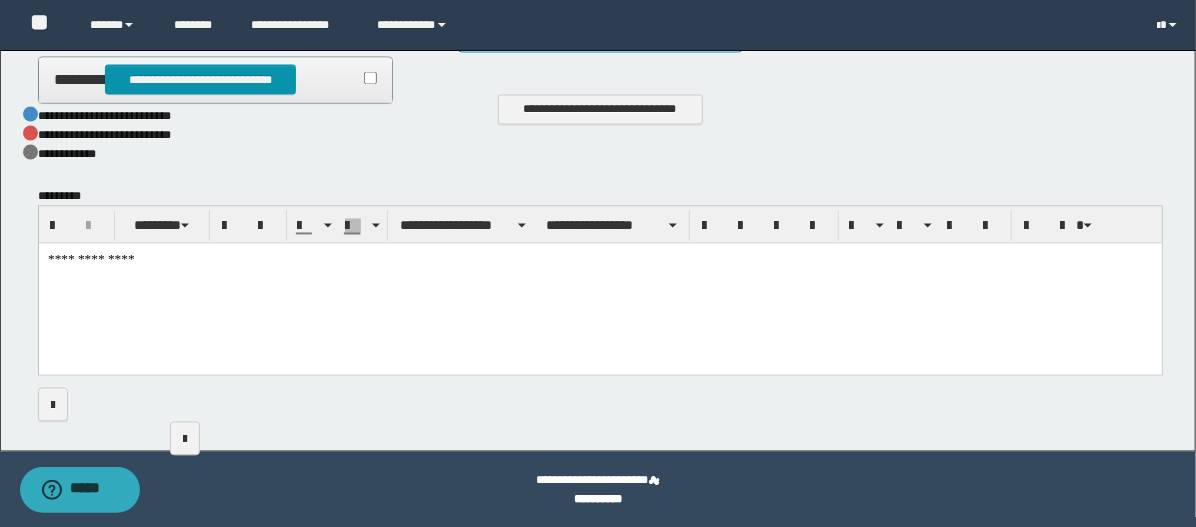 scroll, scrollTop: 1264, scrollLeft: 0, axis: vertical 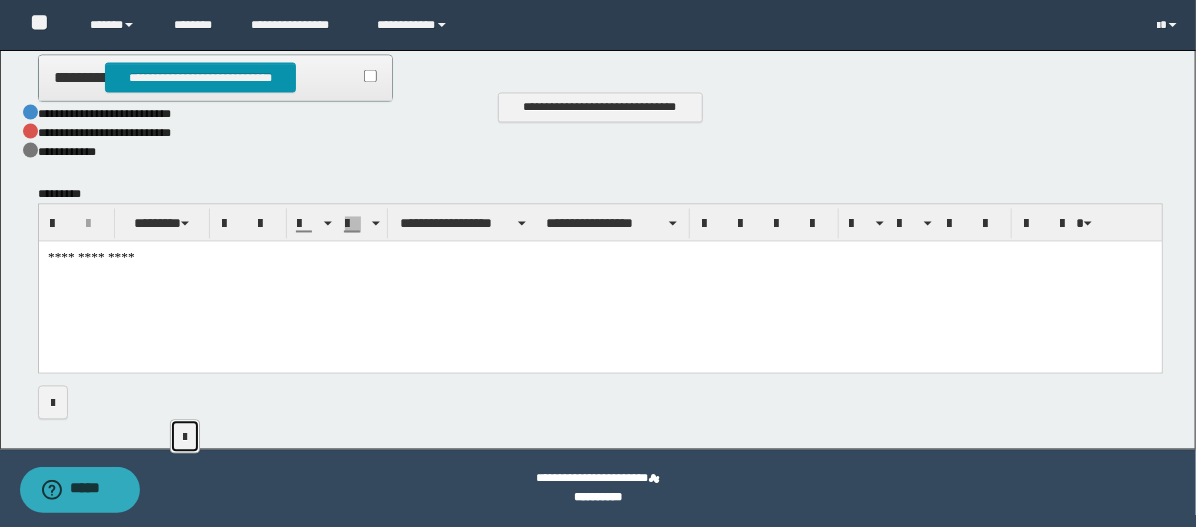 click at bounding box center [185, 438] 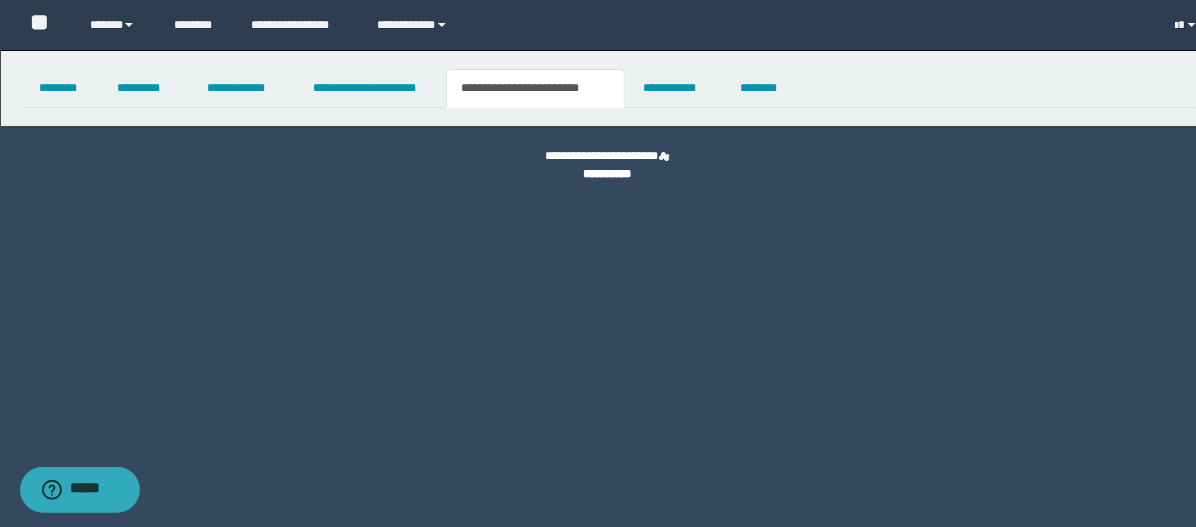 scroll, scrollTop: 0, scrollLeft: 0, axis: both 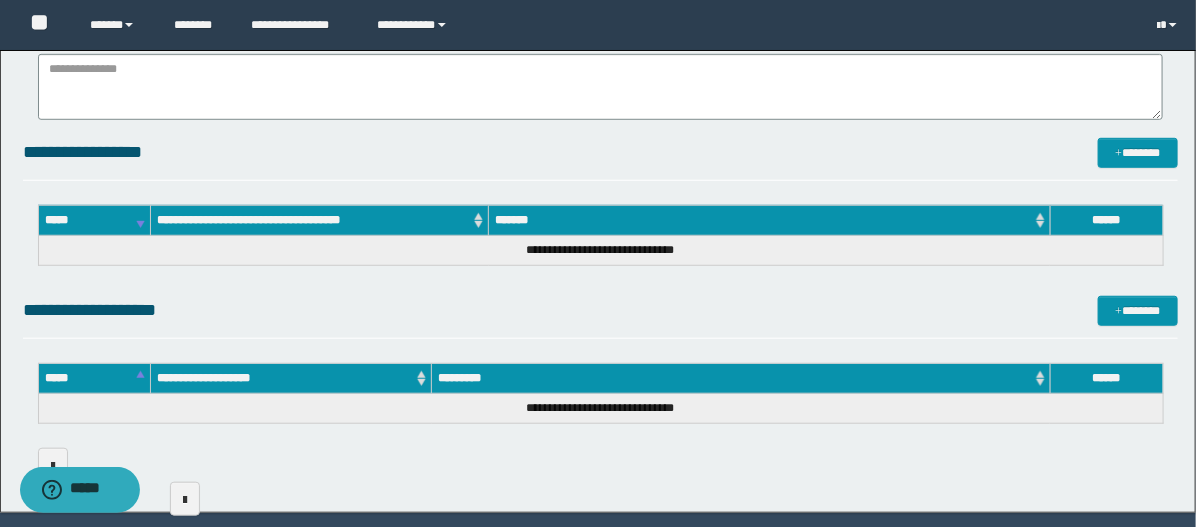 click on "**********" at bounding box center (320, 220) 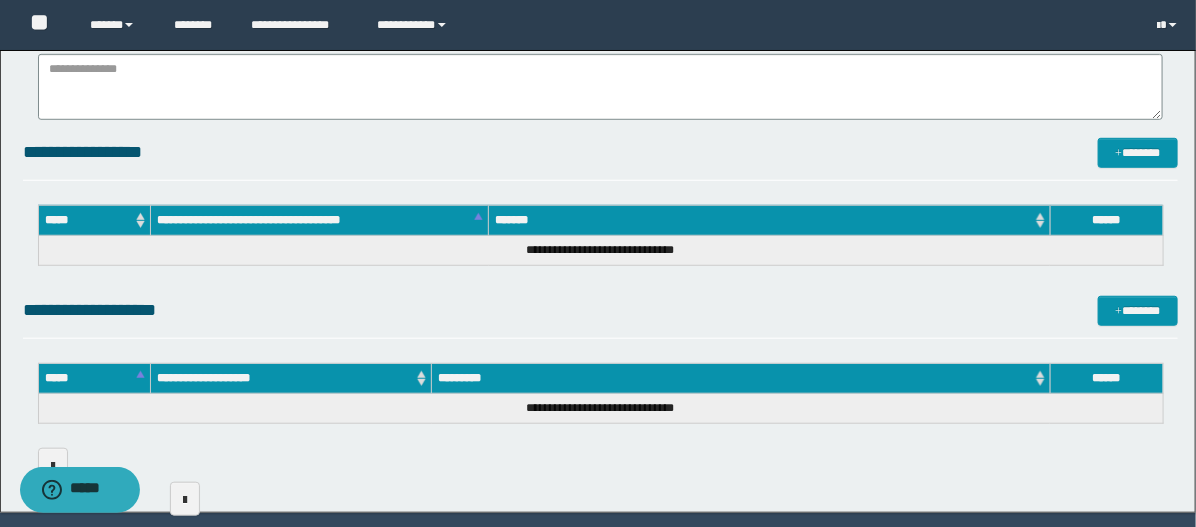 click on "**********" at bounding box center (320, 220) 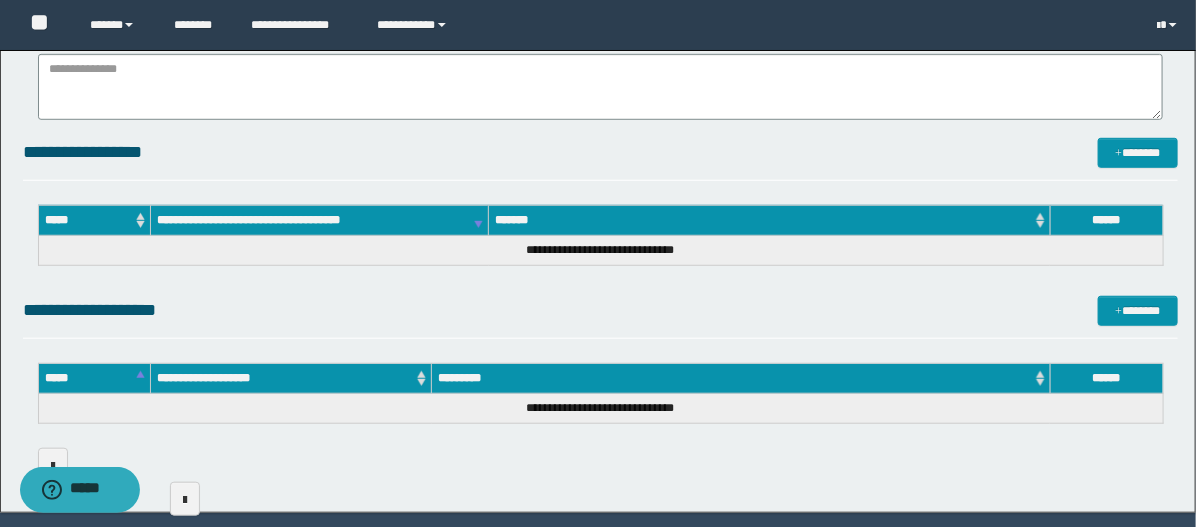 click on "*****" at bounding box center [94, 220] 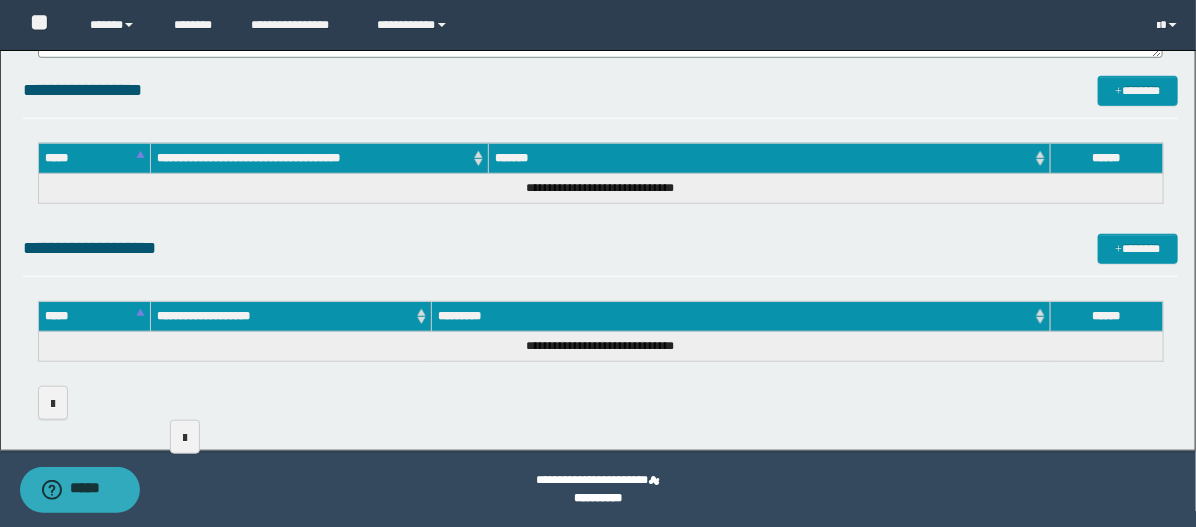 scroll, scrollTop: 507, scrollLeft: 0, axis: vertical 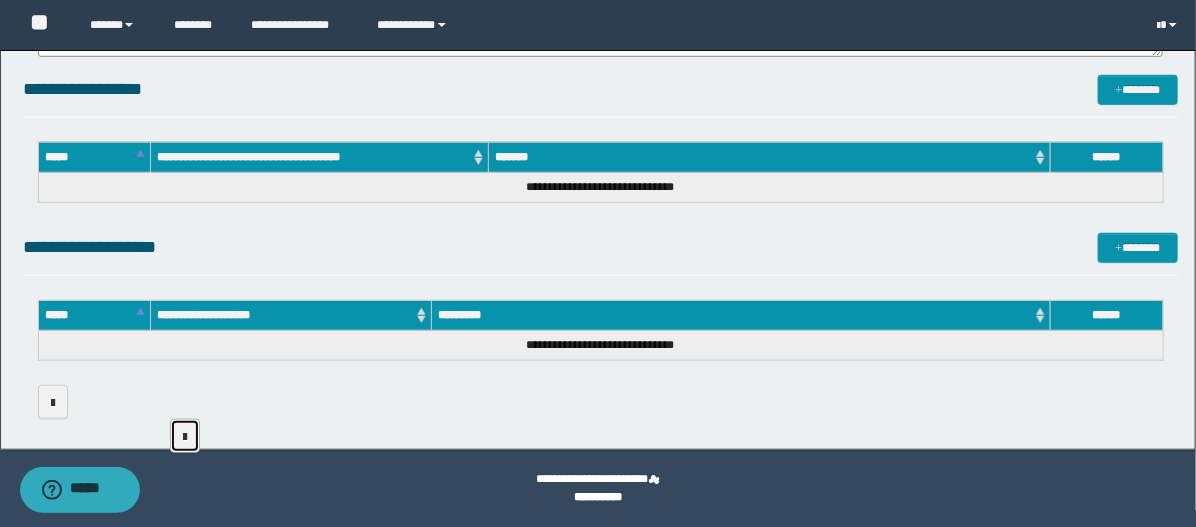 click at bounding box center [185, 437] 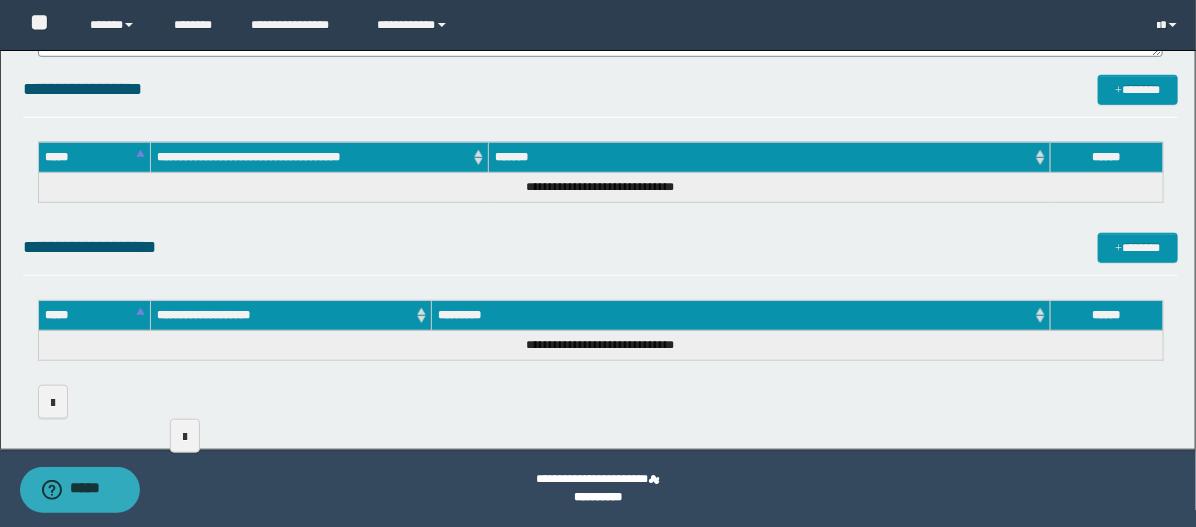 scroll, scrollTop: 0, scrollLeft: 0, axis: both 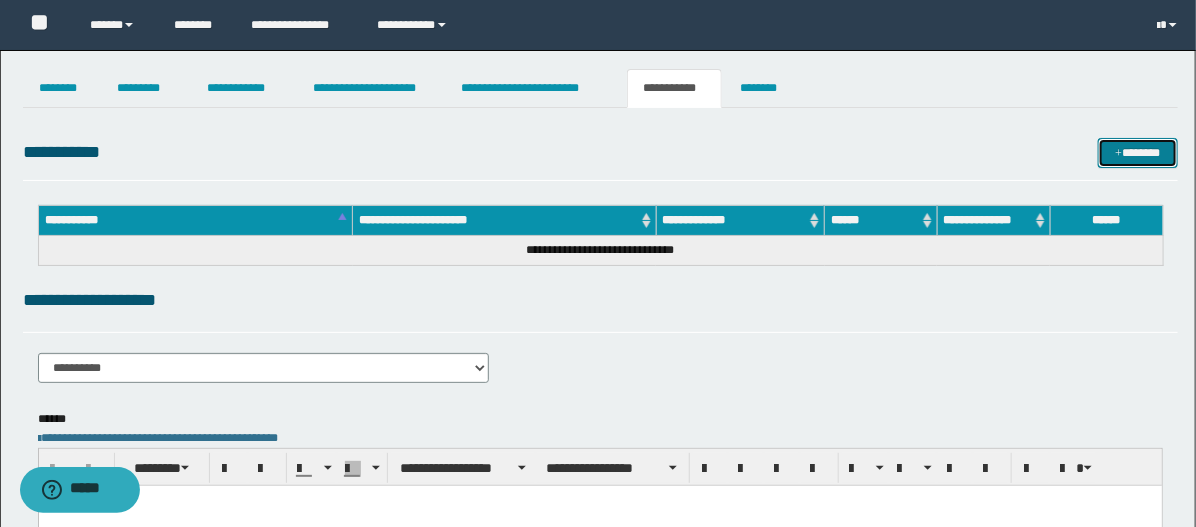 click on "*******" at bounding box center [1138, 153] 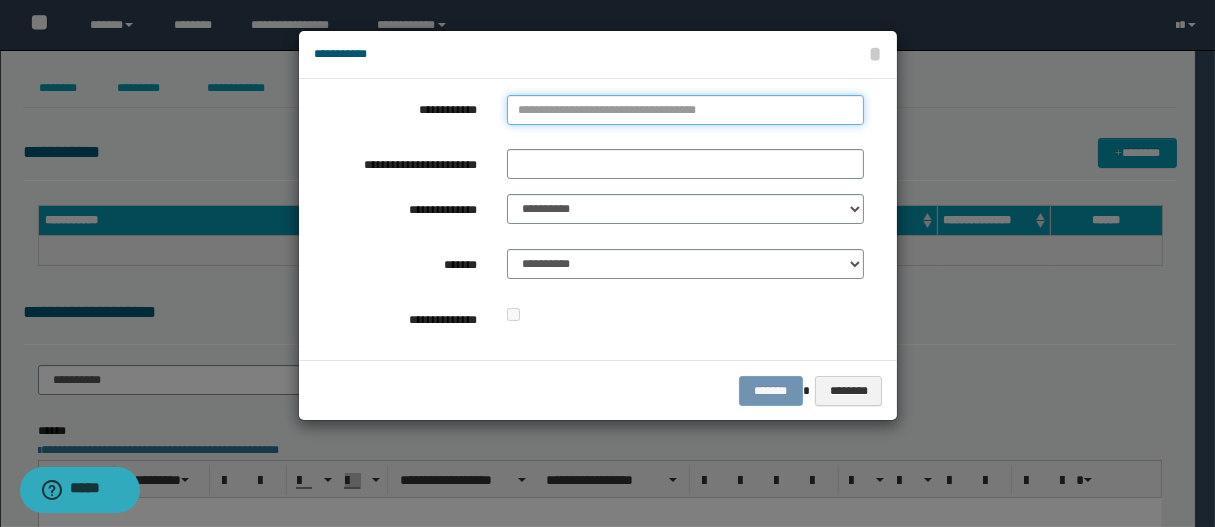 click on "**********" at bounding box center (685, 110) 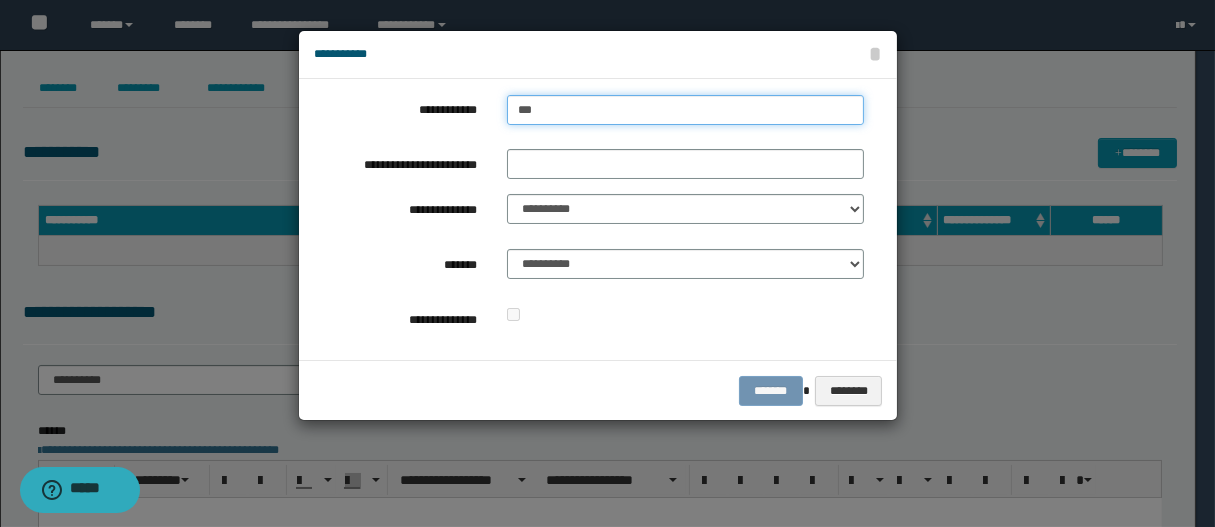 type on "****" 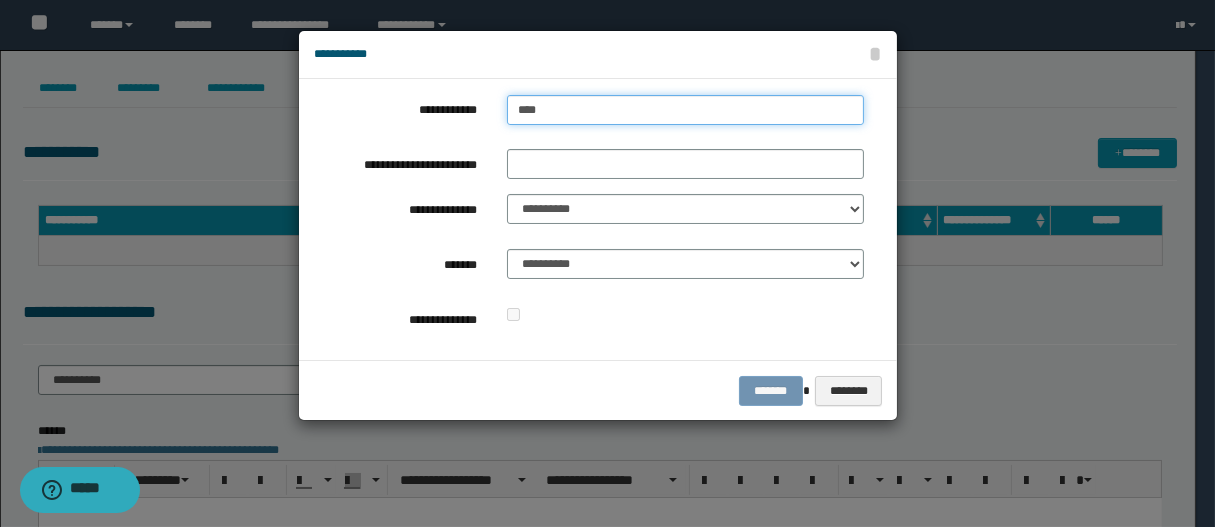 type on "****" 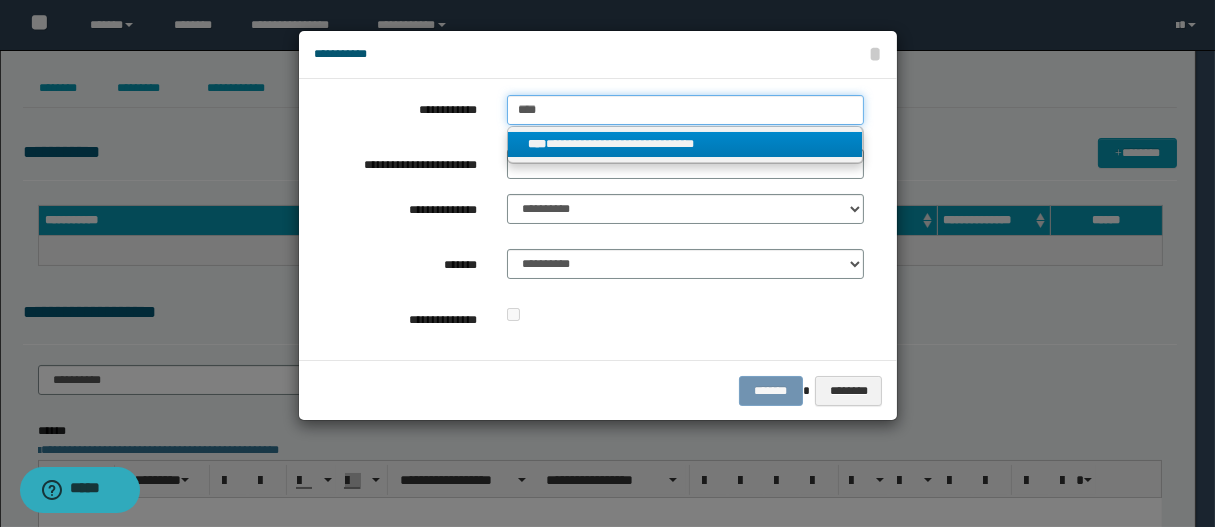 type on "****" 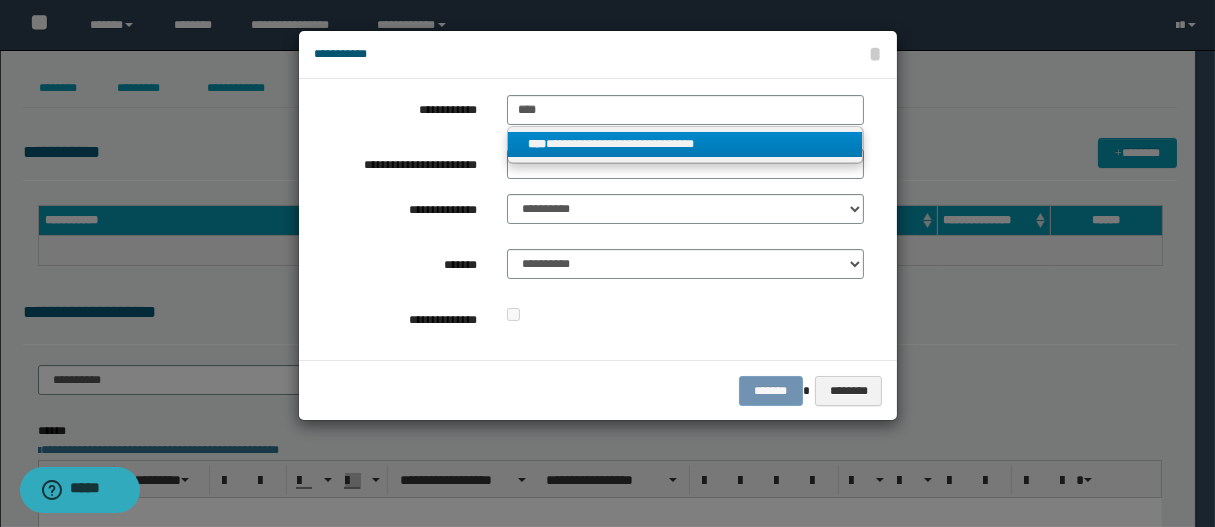 click on "**********" at bounding box center [685, 144] 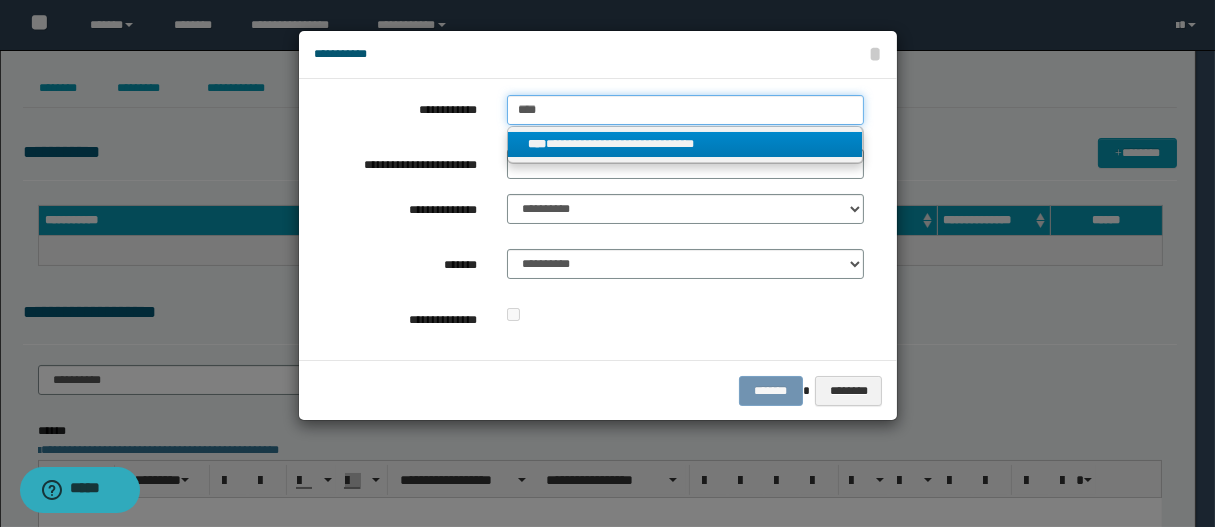 type 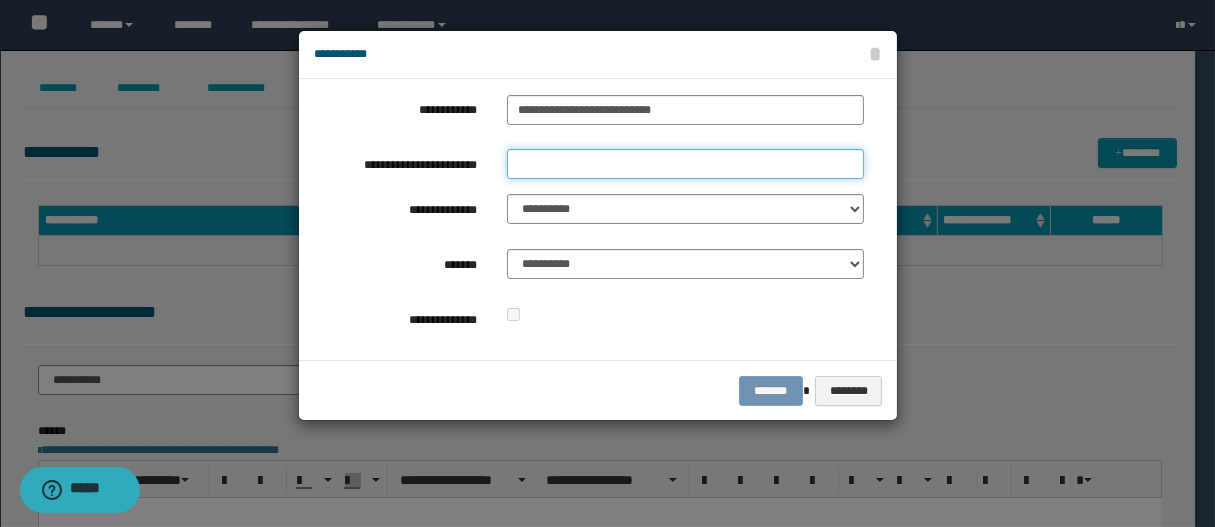 click on "**********" at bounding box center (685, 164) 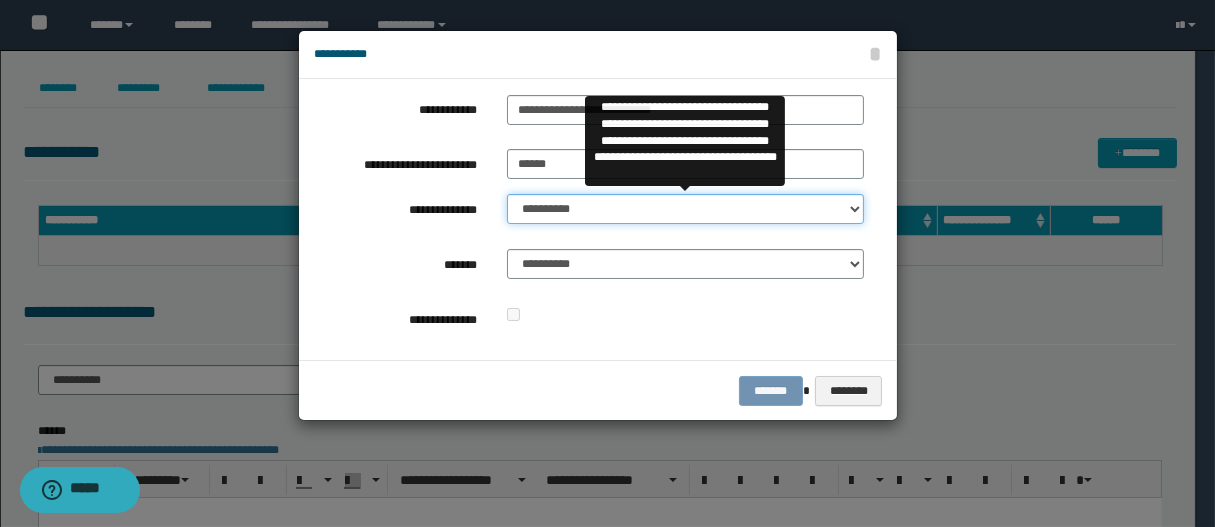 click on "**********" at bounding box center (685, 209) 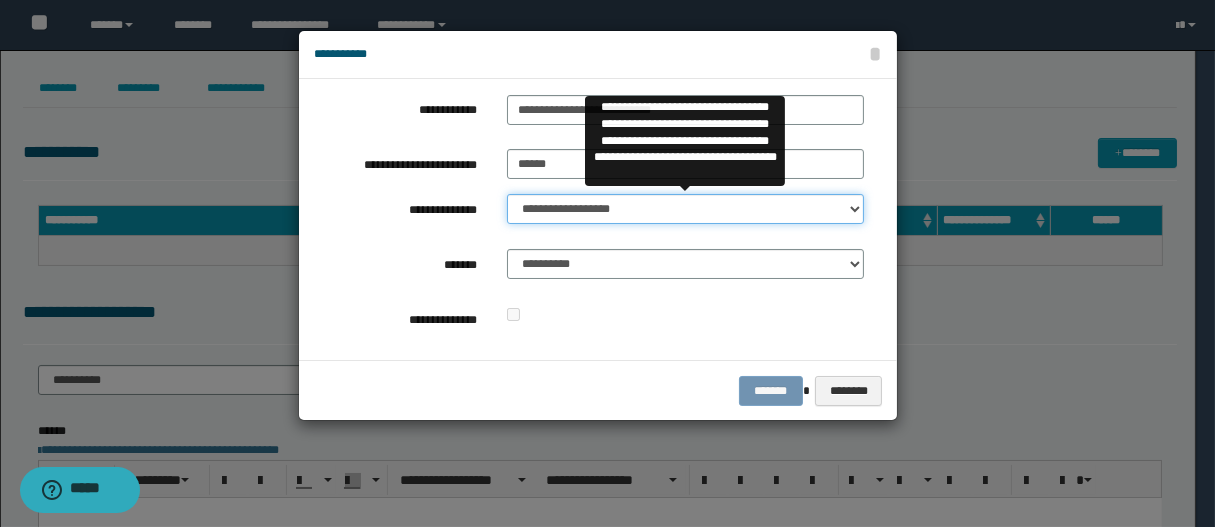 click on "**********" at bounding box center [685, 209] 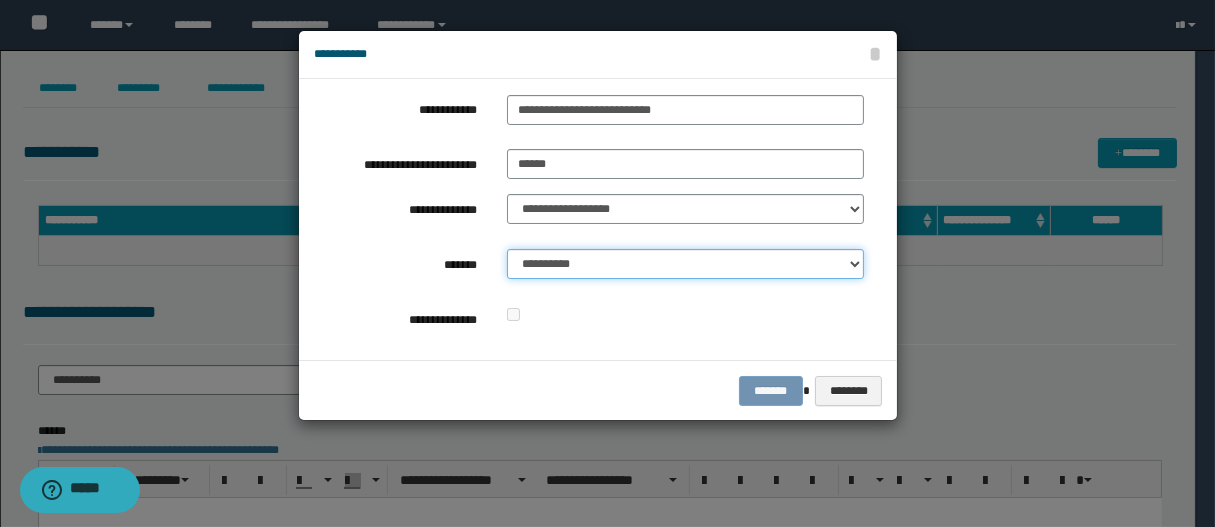 click on "**********" at bounding box center [685, 264] 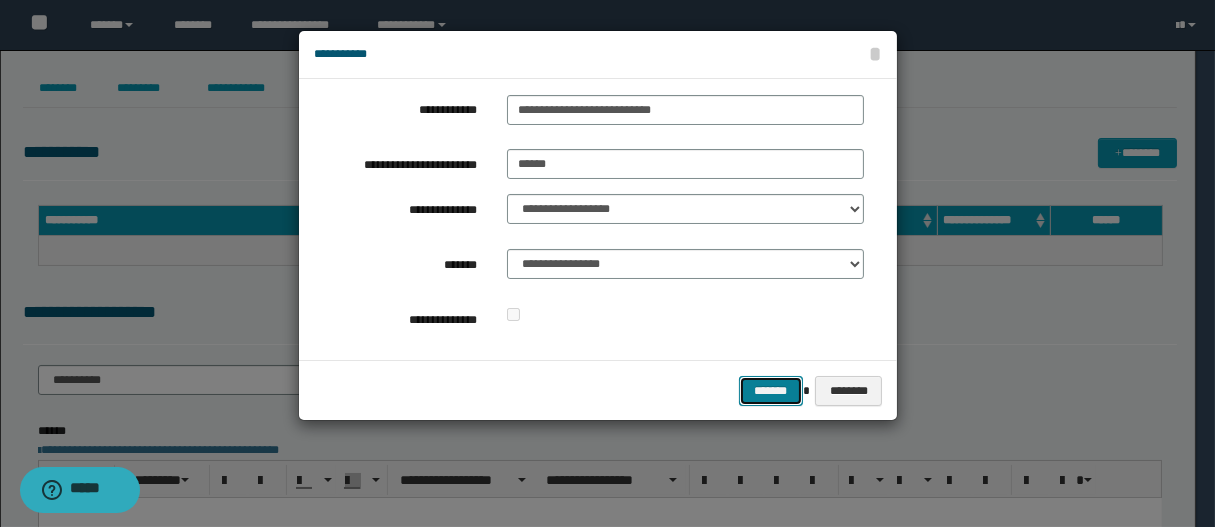 click on "*******" at bounding box center (771, 391) 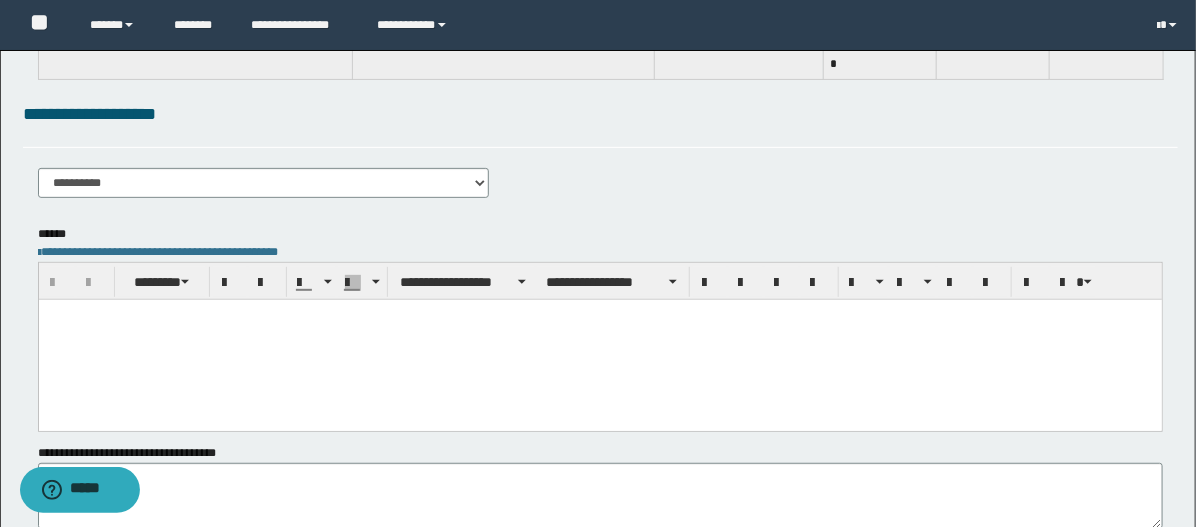 scroll, scrollTop: 333, scrollLeft: 0, axis: vertical 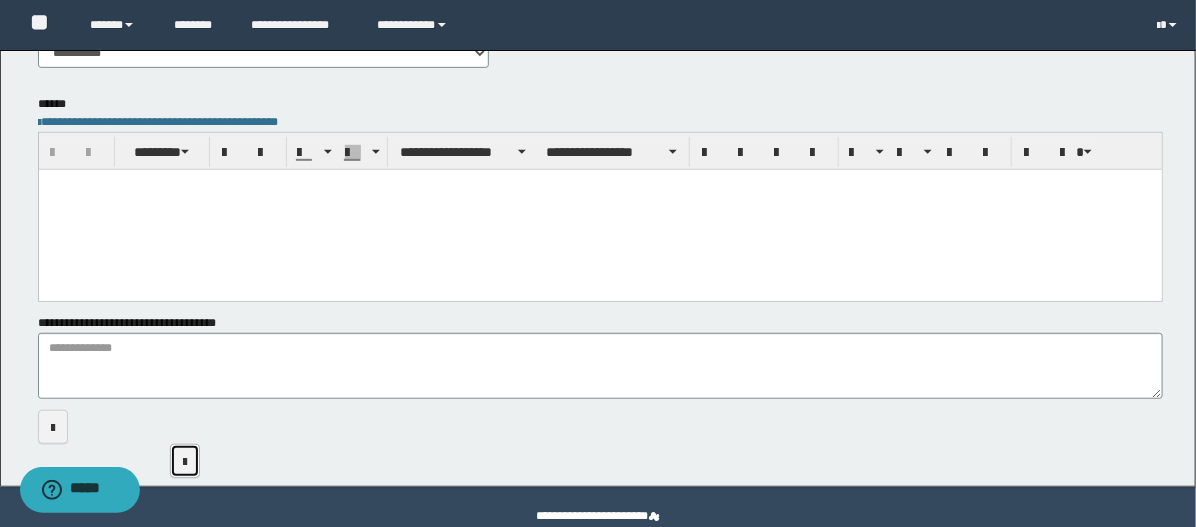 click at bounding box center (185, 461) 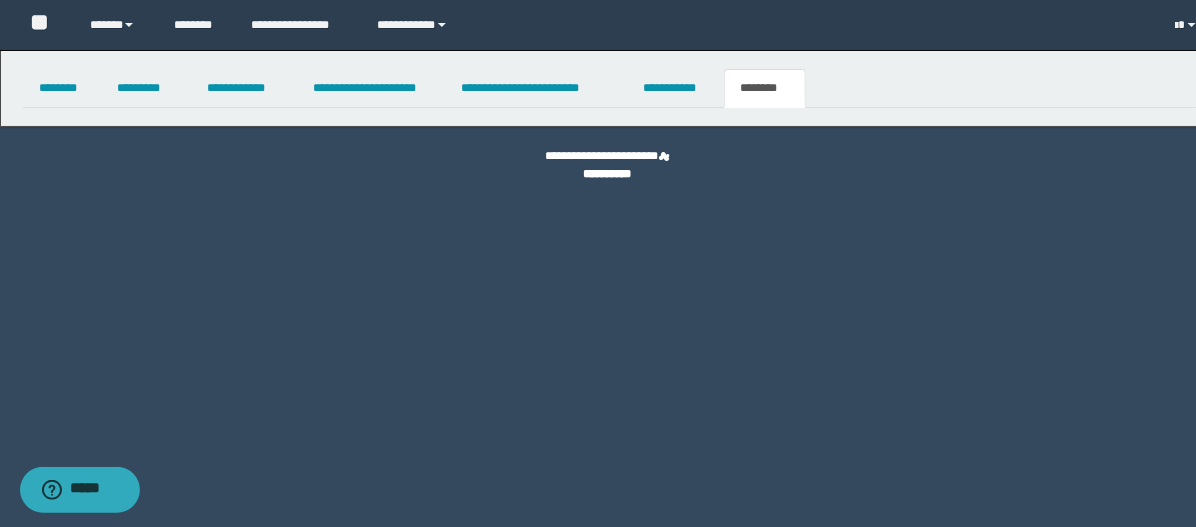 scroll, scrollTop: 0, scrollLeft: 0, axis: both 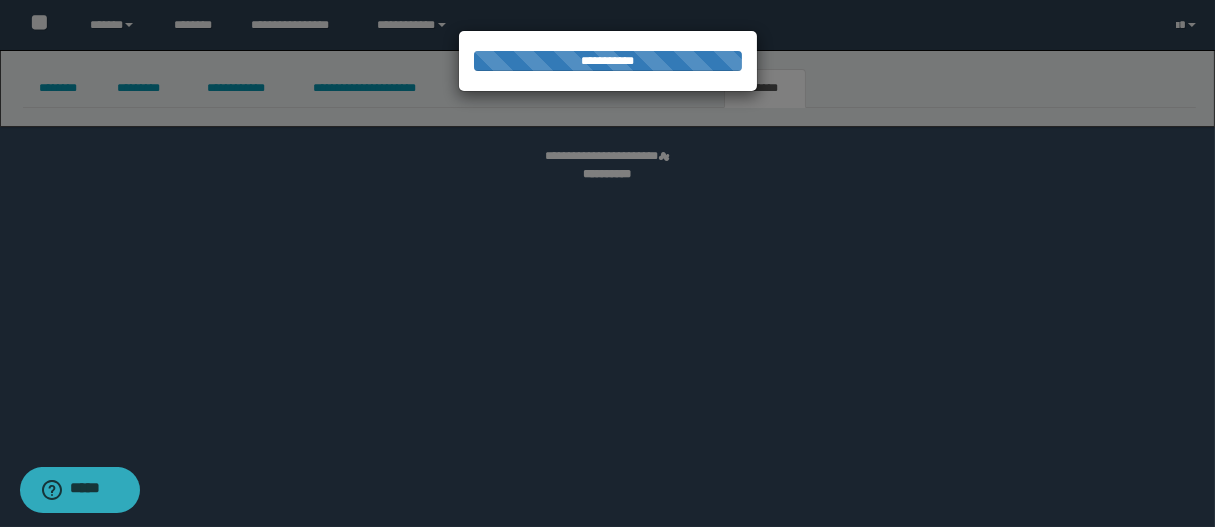 select 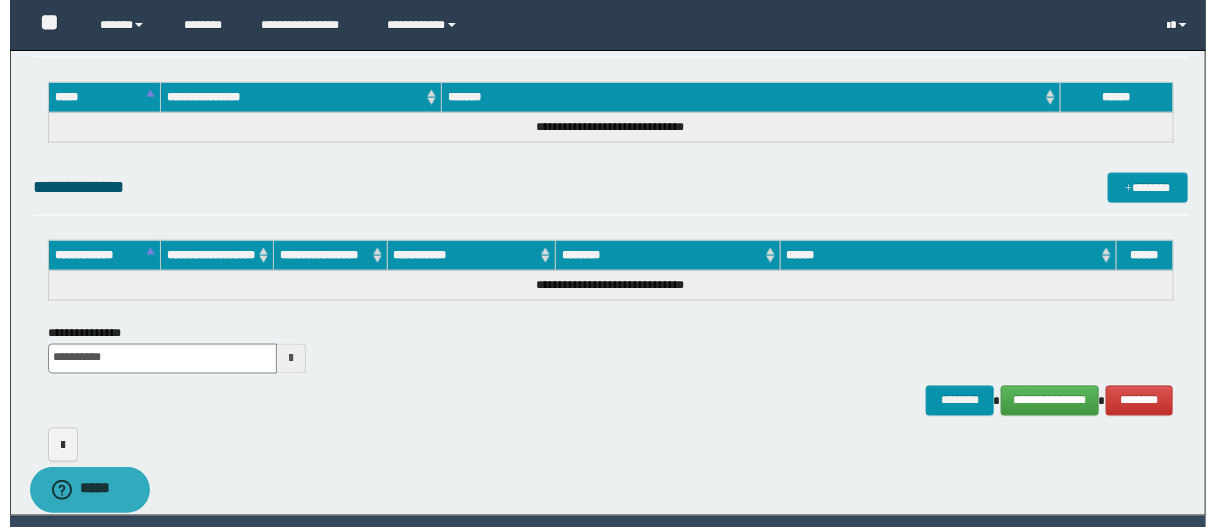 scroll, scrollTop: 1094, scrollLeft: 0, axis: vertical 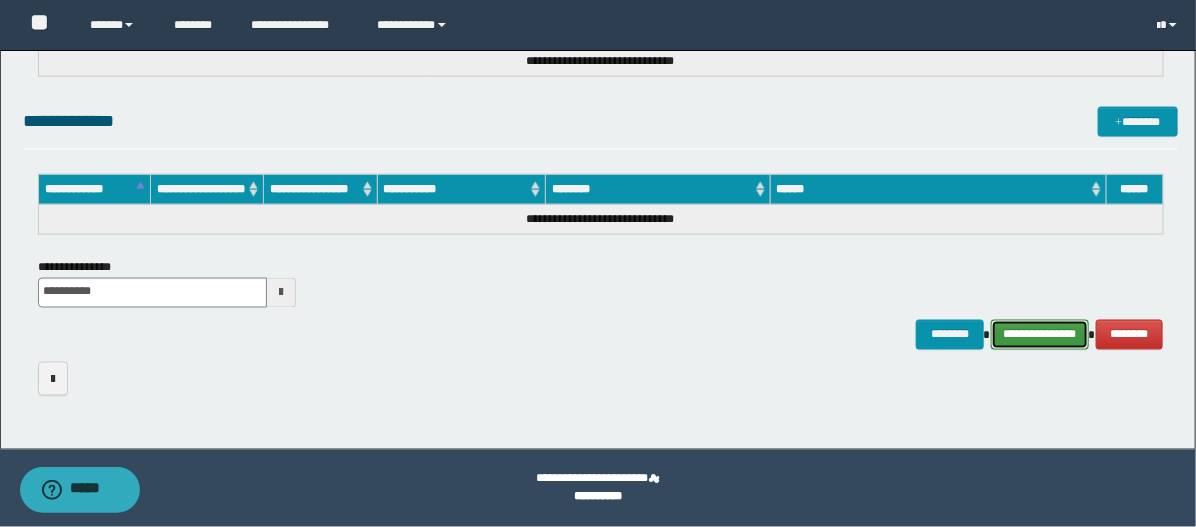 click on "**********" at bounding box center [1040, 335] 